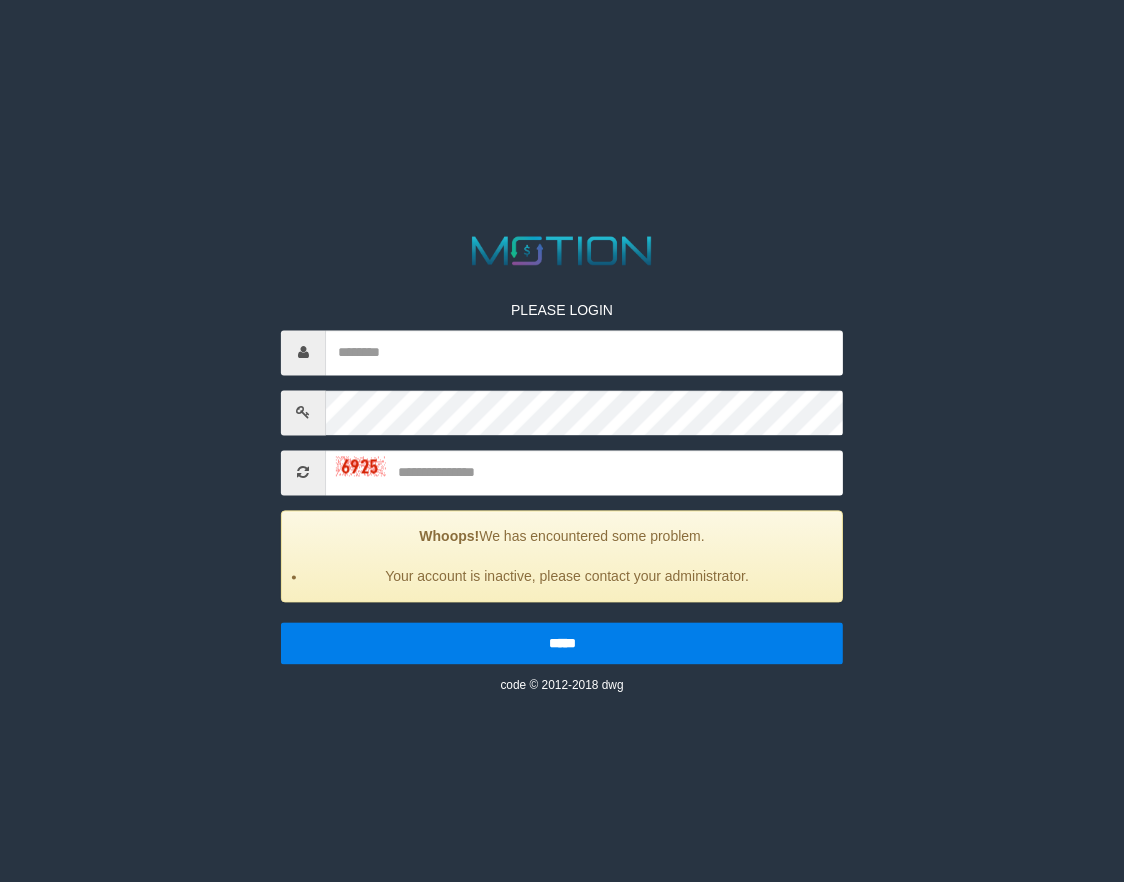 scroll, scrollTop: 0, scrollLeft: 0, axis: both 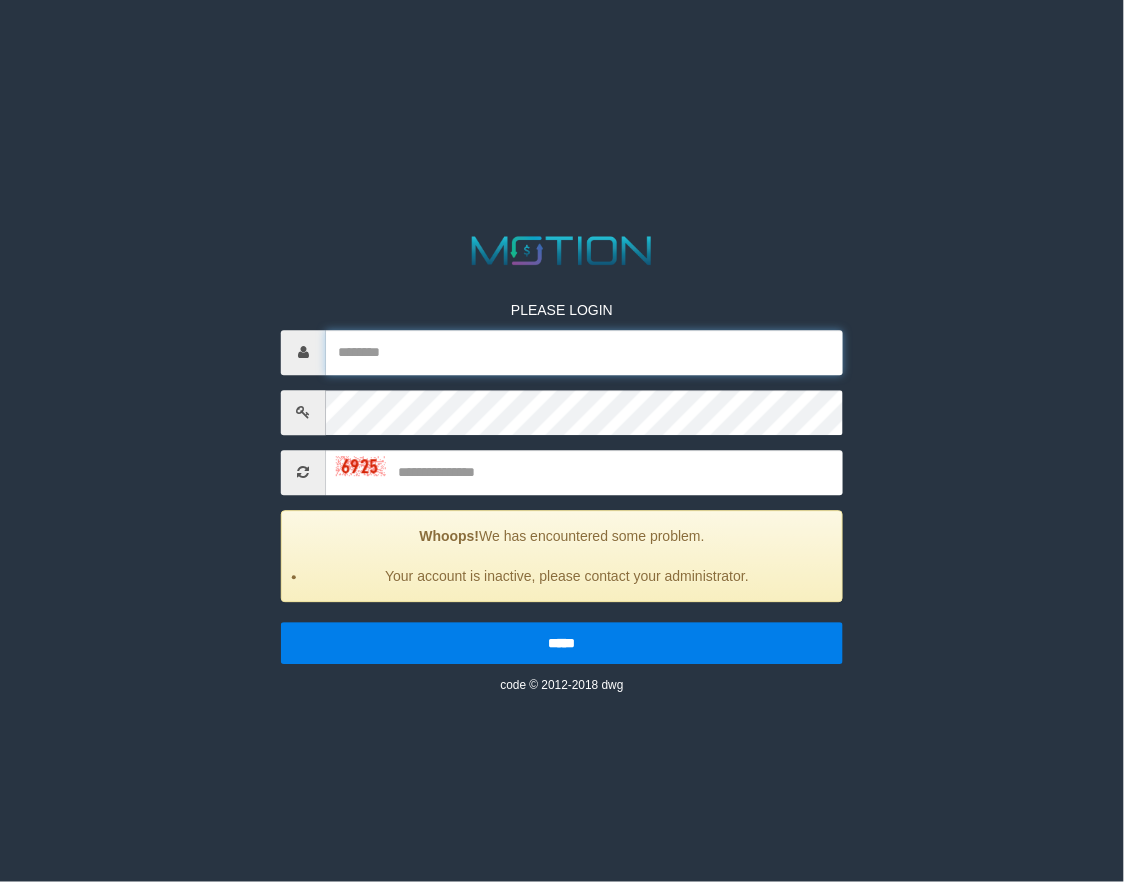 click at bounding box center (584, 352) 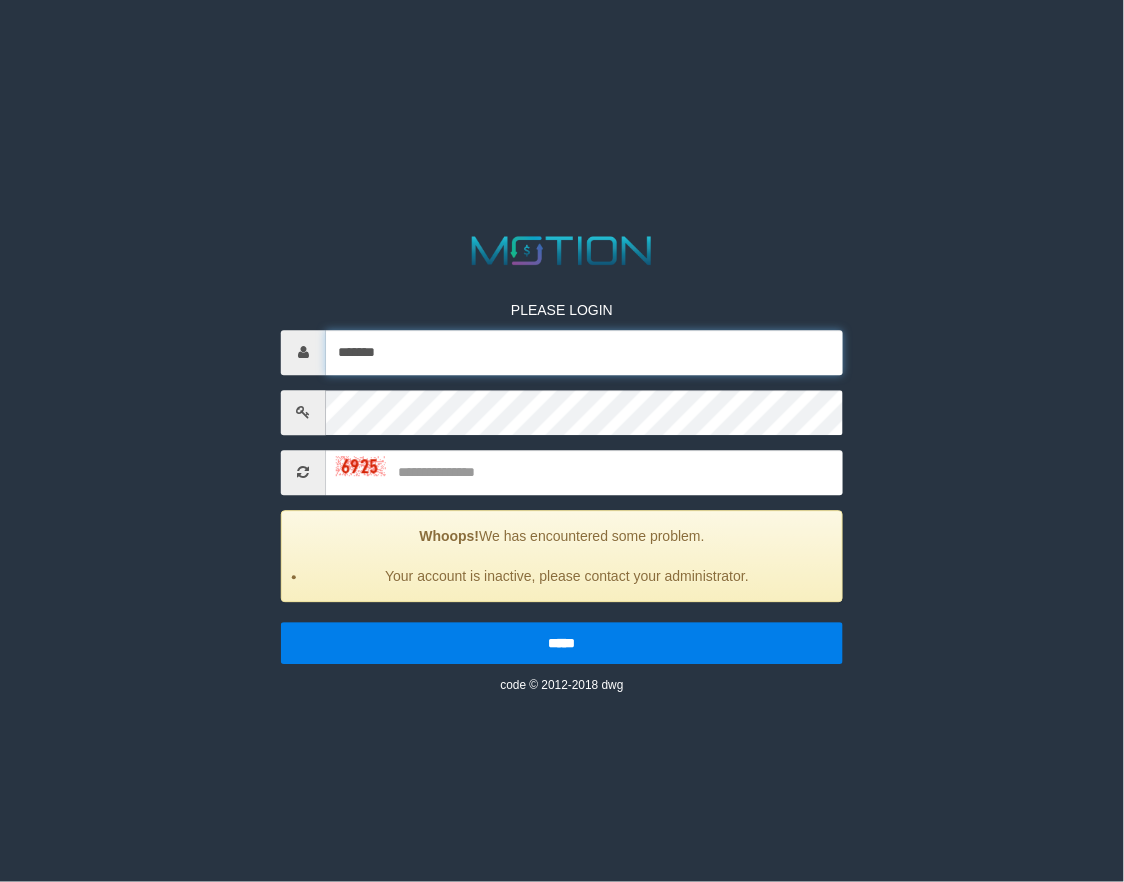 type on "*******" 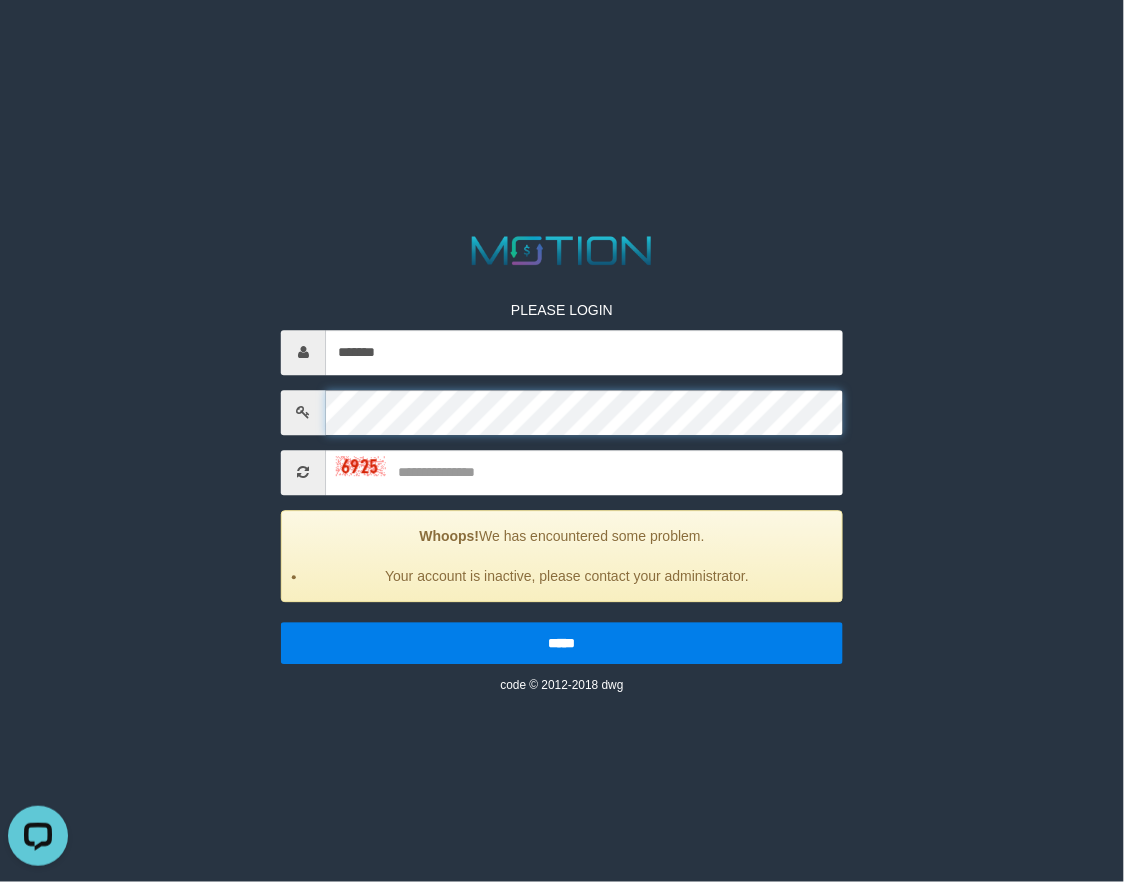 scroll, scrollTop: 0, scrollLeft: 0, axis: both 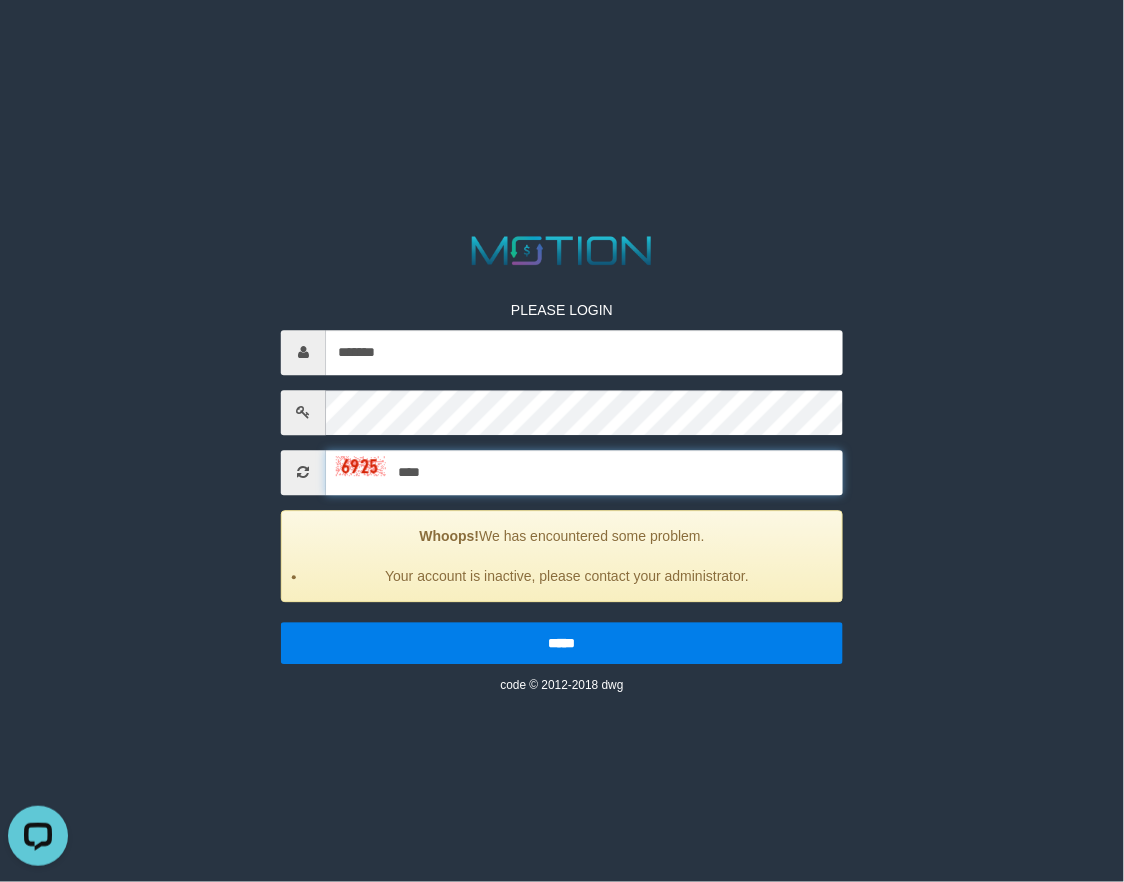 type on "****" 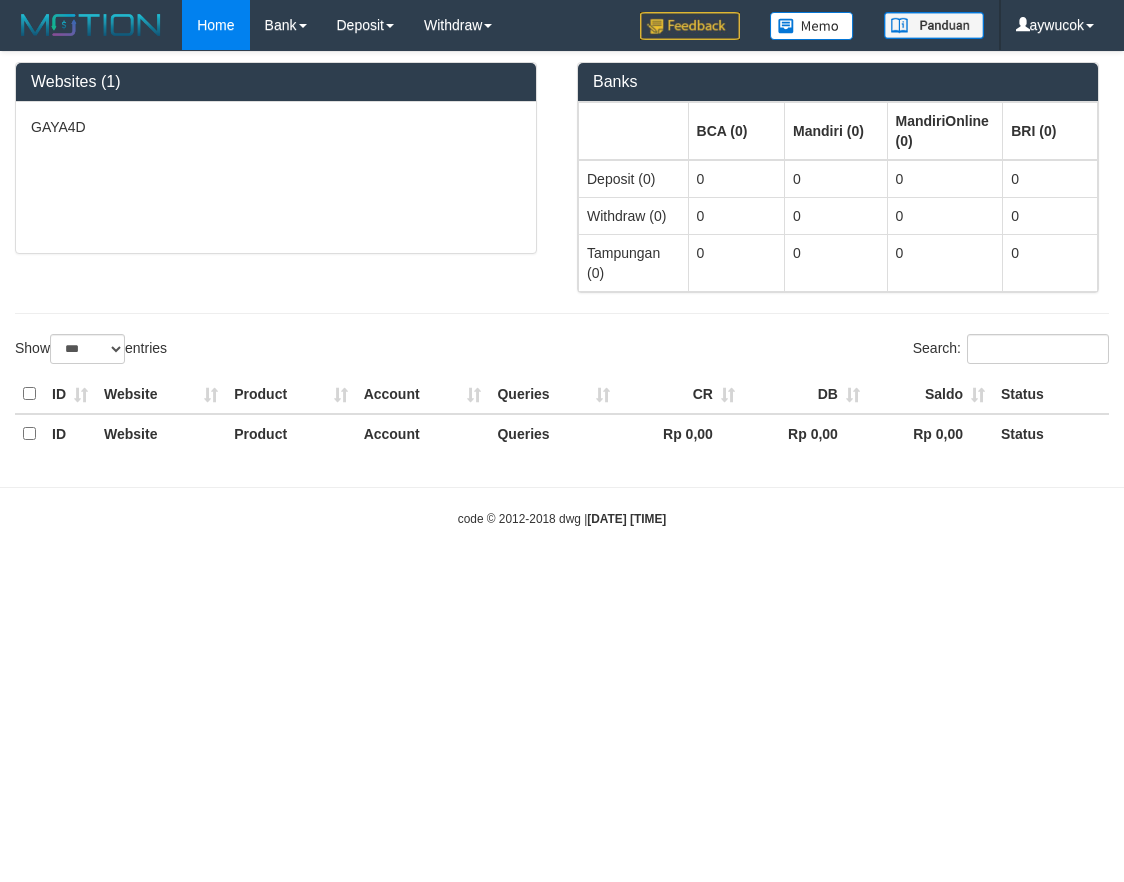 select on "***" 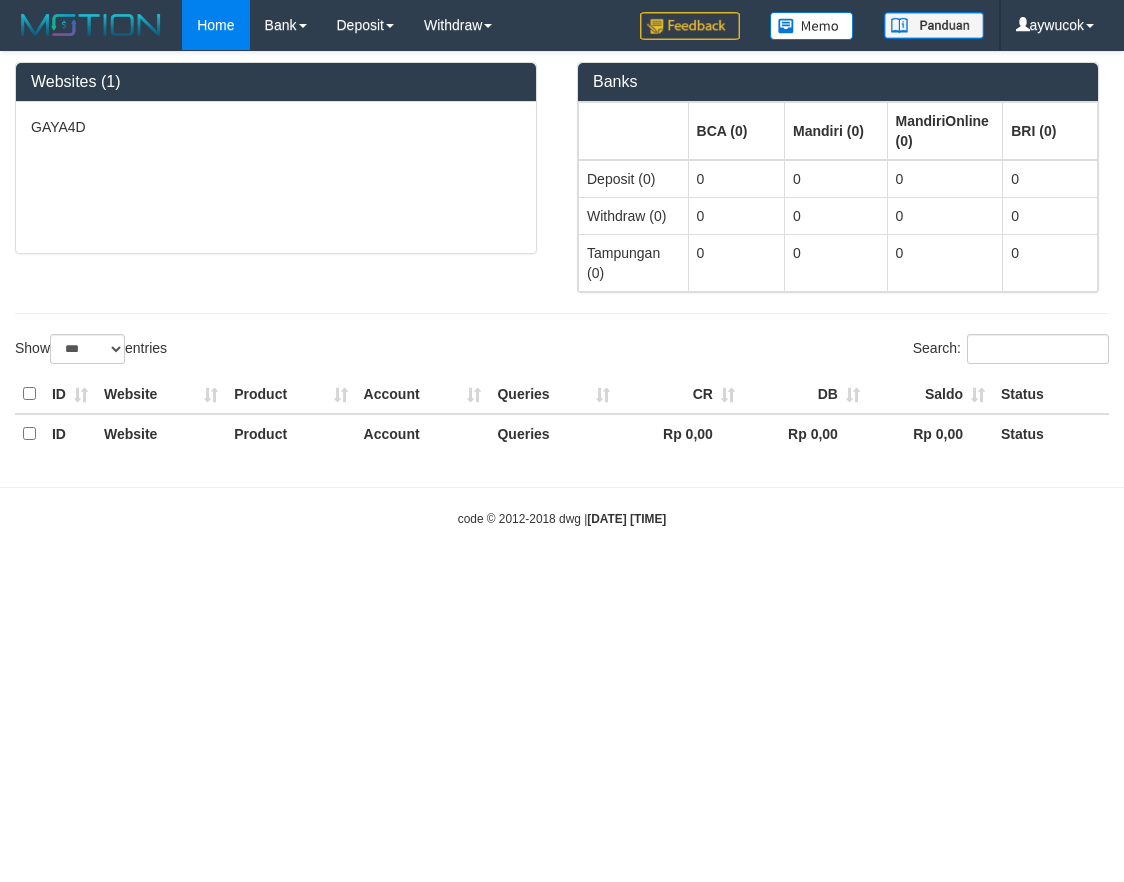 scroll, scrollTop: 0, scrollLeft: 0, axis: both 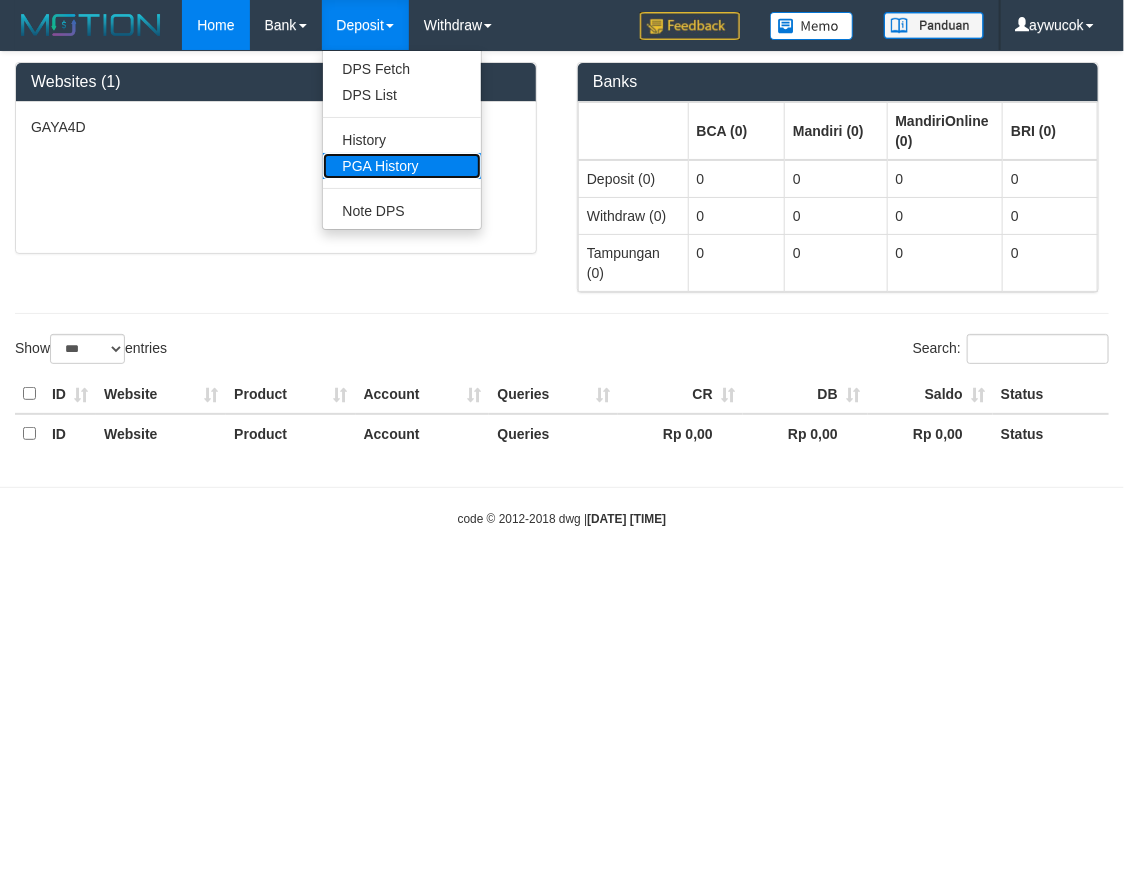 click on "PGA History" at bounding box center [402, 166] 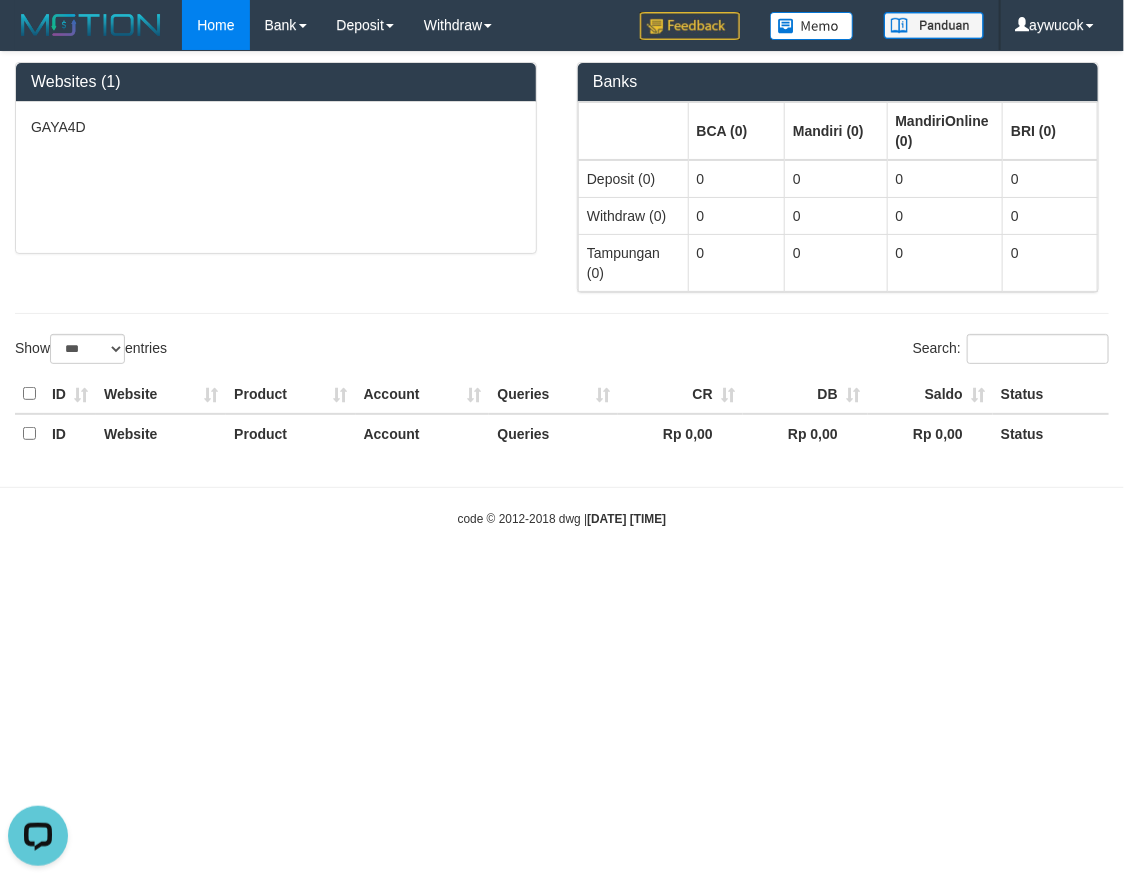 scroll, scrollTop: 0, scrollLeft: 0, axis: both 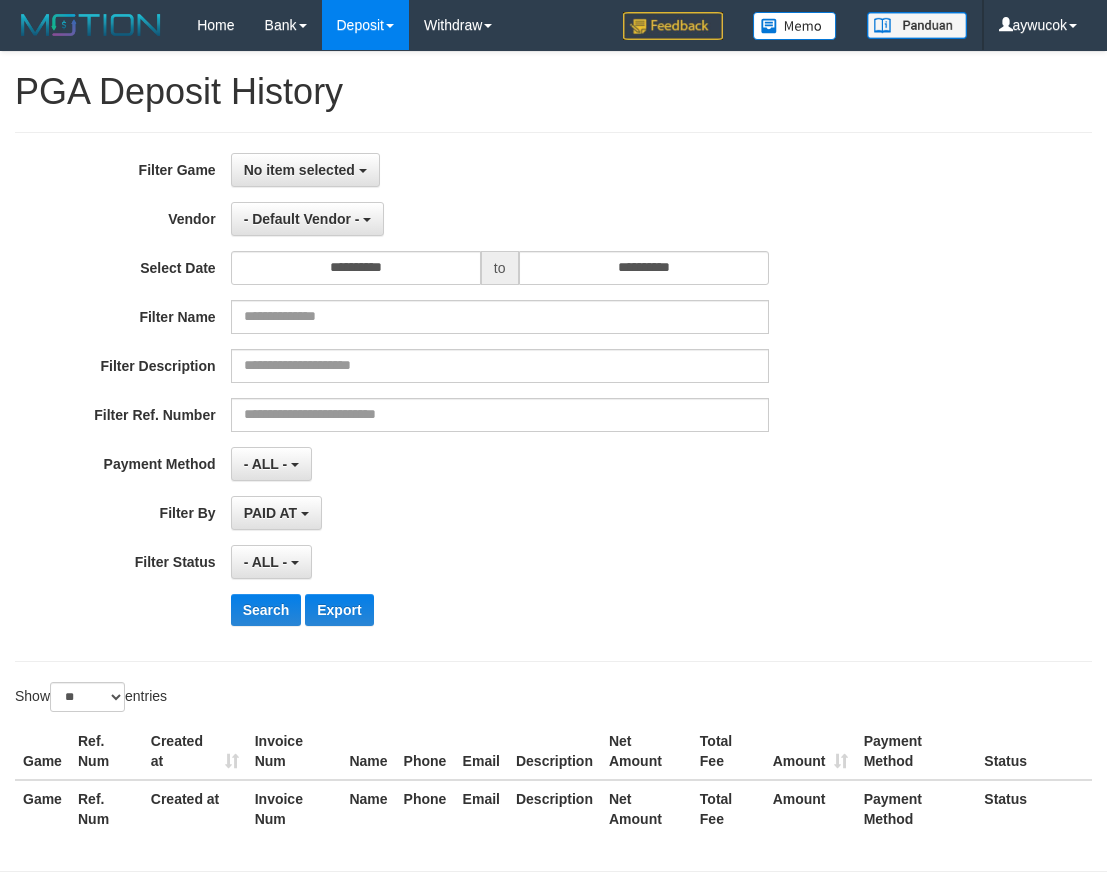 select 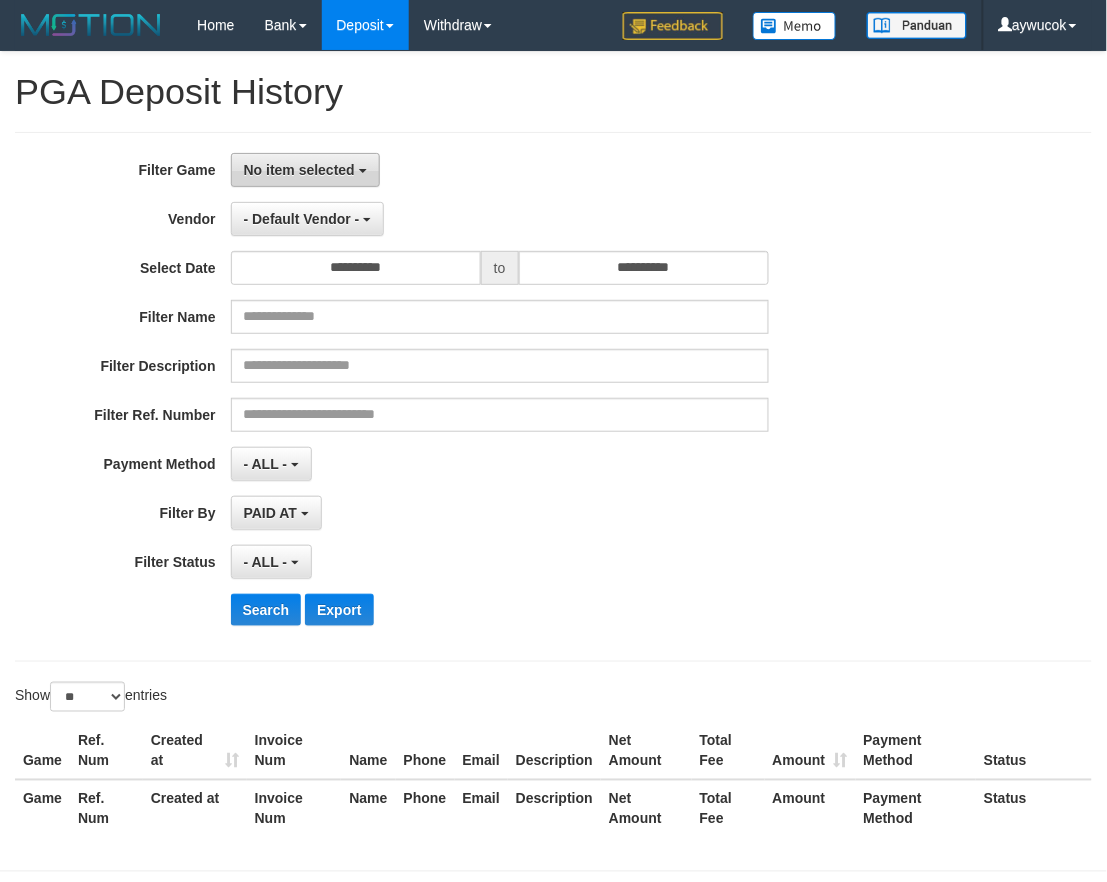 click on "No item selected" at bounding box center (305, 170) 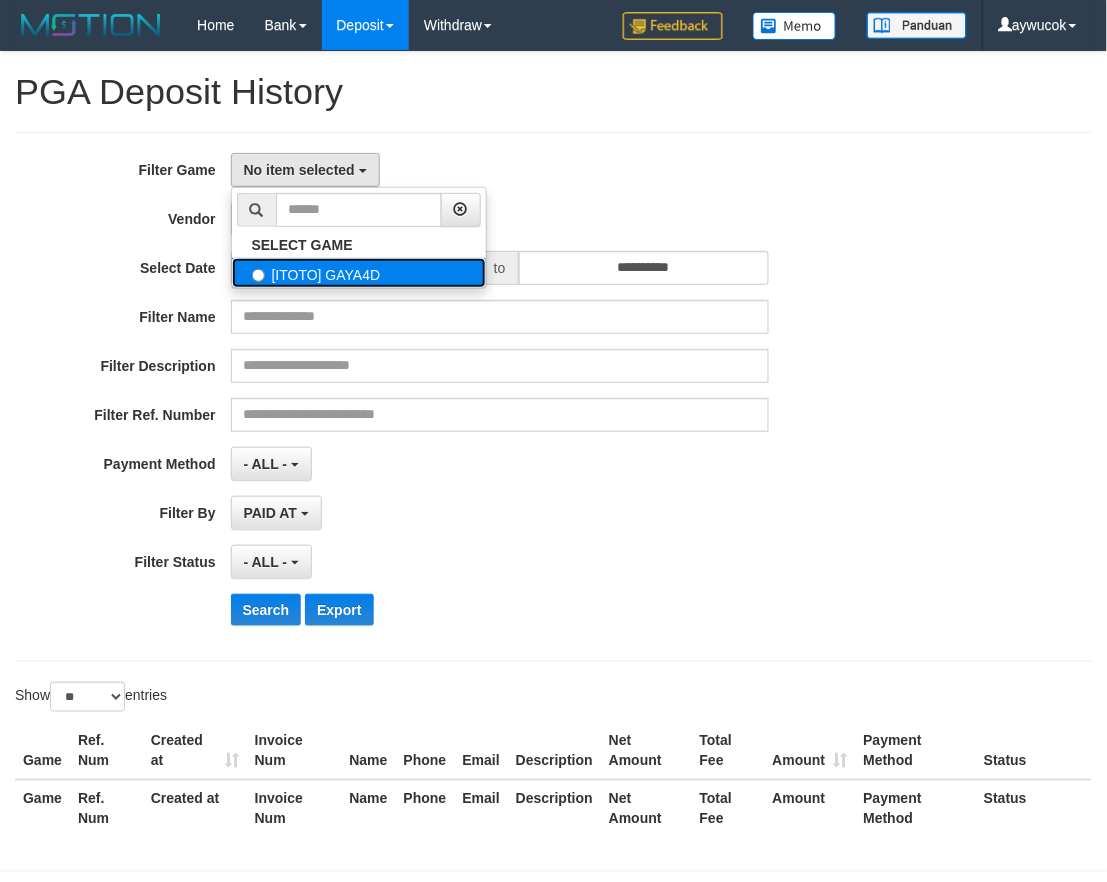 click on "[ITOTO] GAYA4D" at bounding box center (359, 273) 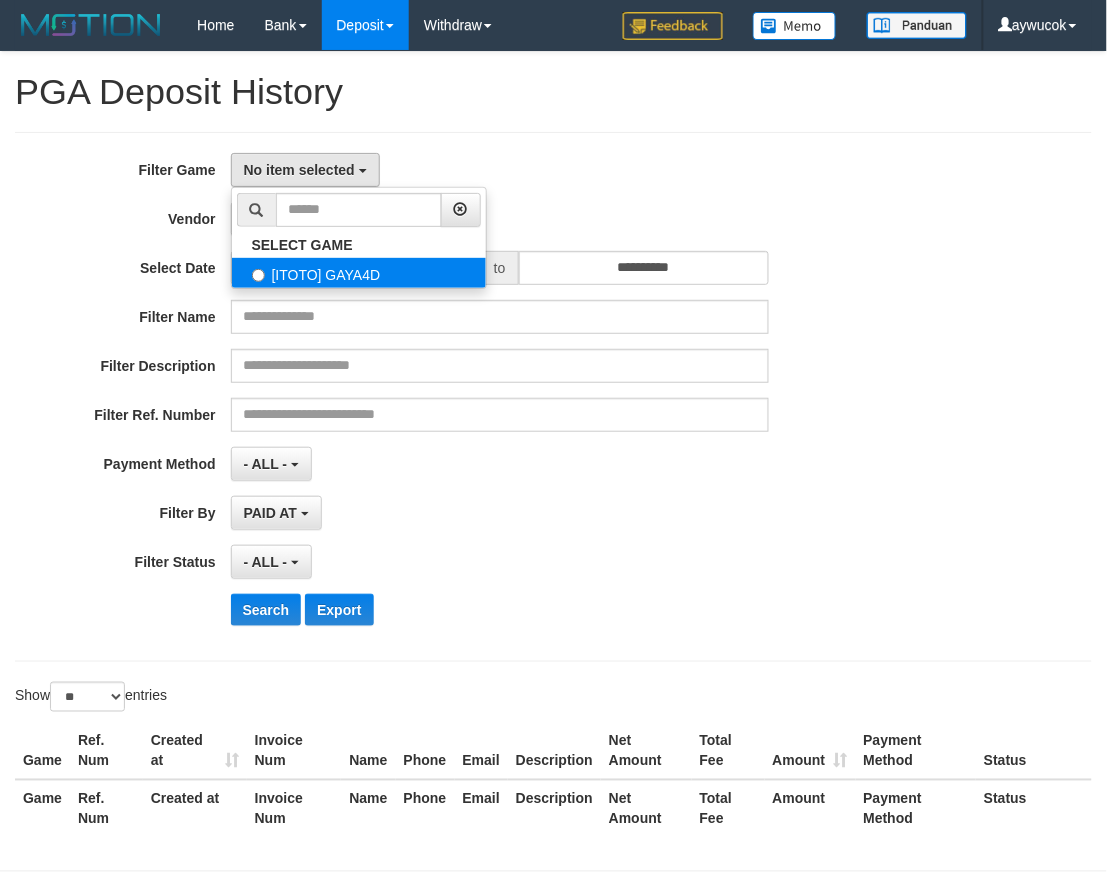 select on "****" 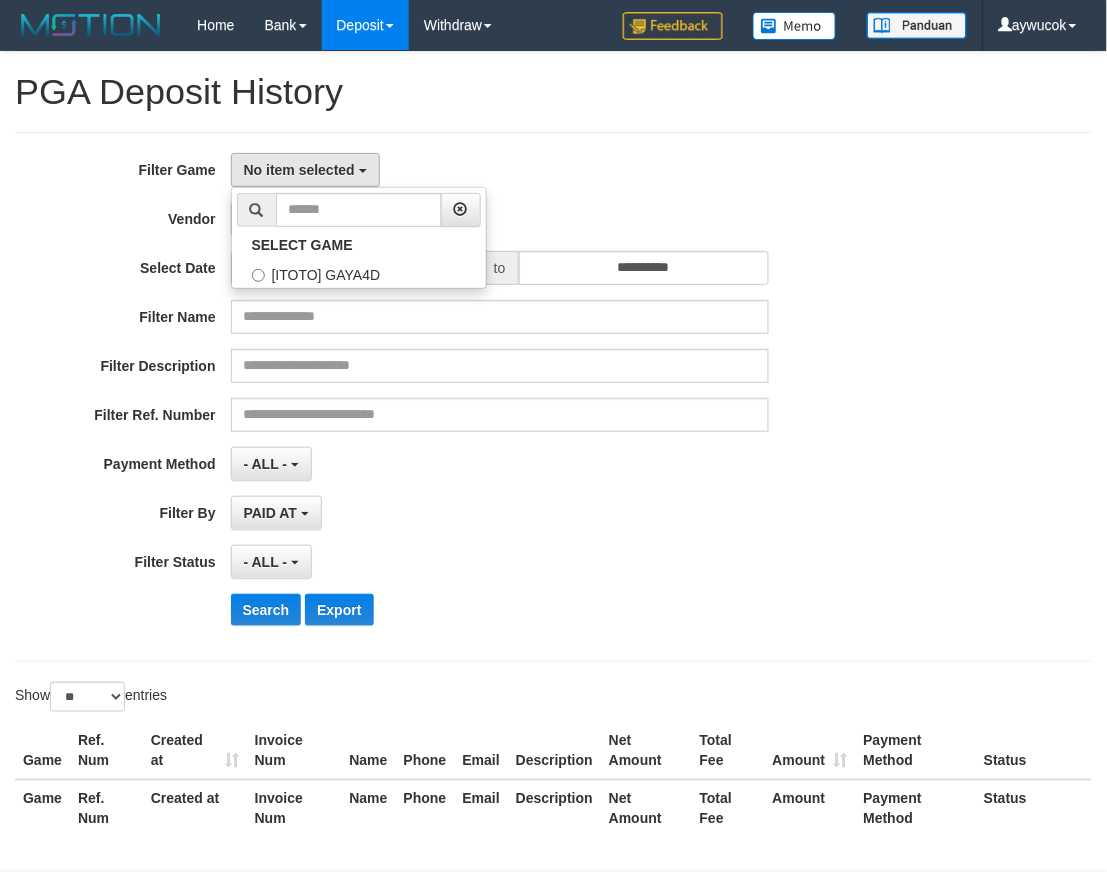 scroll, scrollTop: 17, scrollLeft: 0, axis: vertical 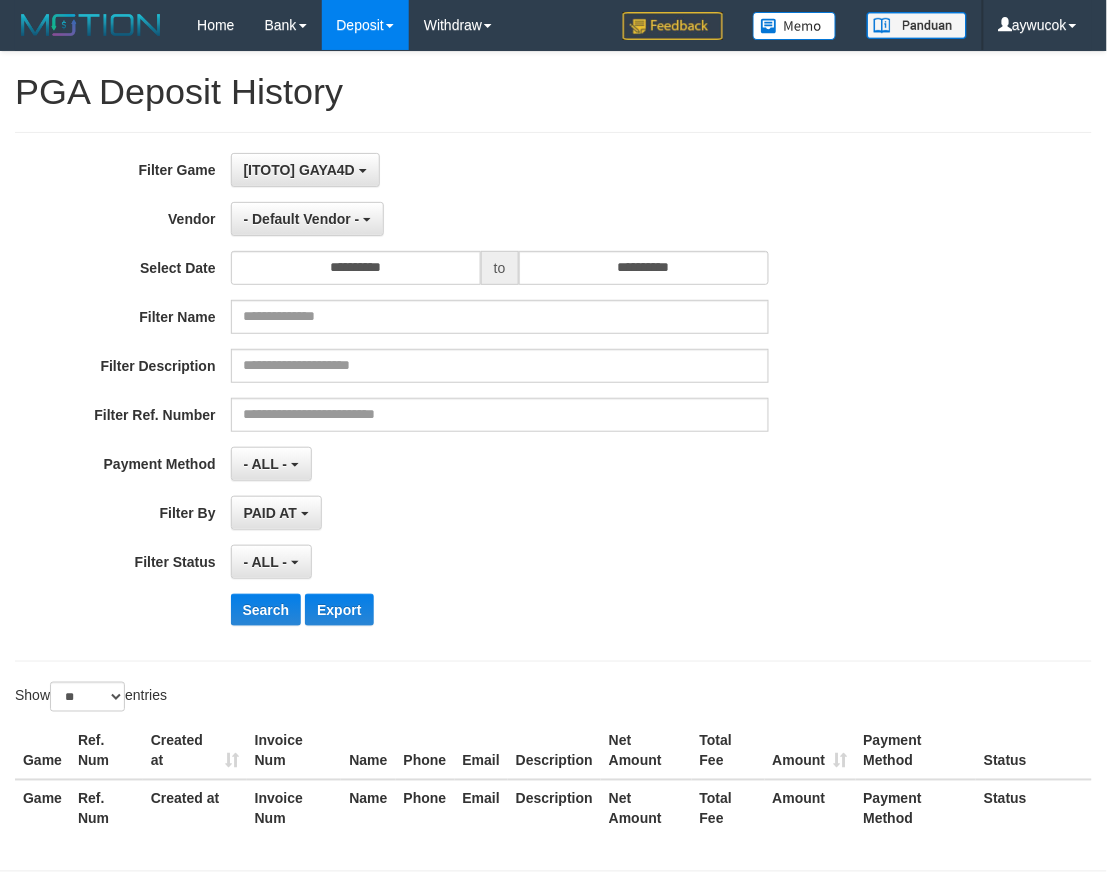 drag, startPoint x: 501, startPoint y: 190, endPoint x: 363, endPoint y: 211, distance: 139.58868 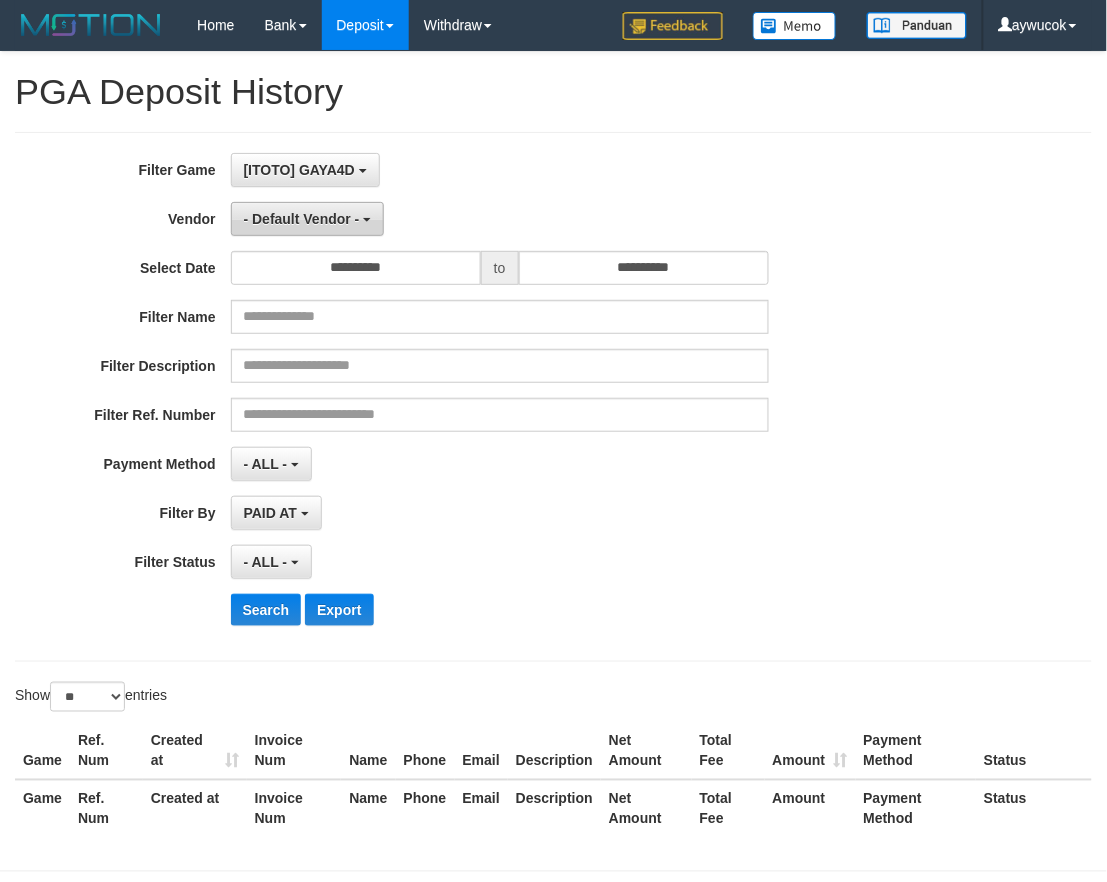 click on "- Default Vendor -" at bounding box center (308, 219) 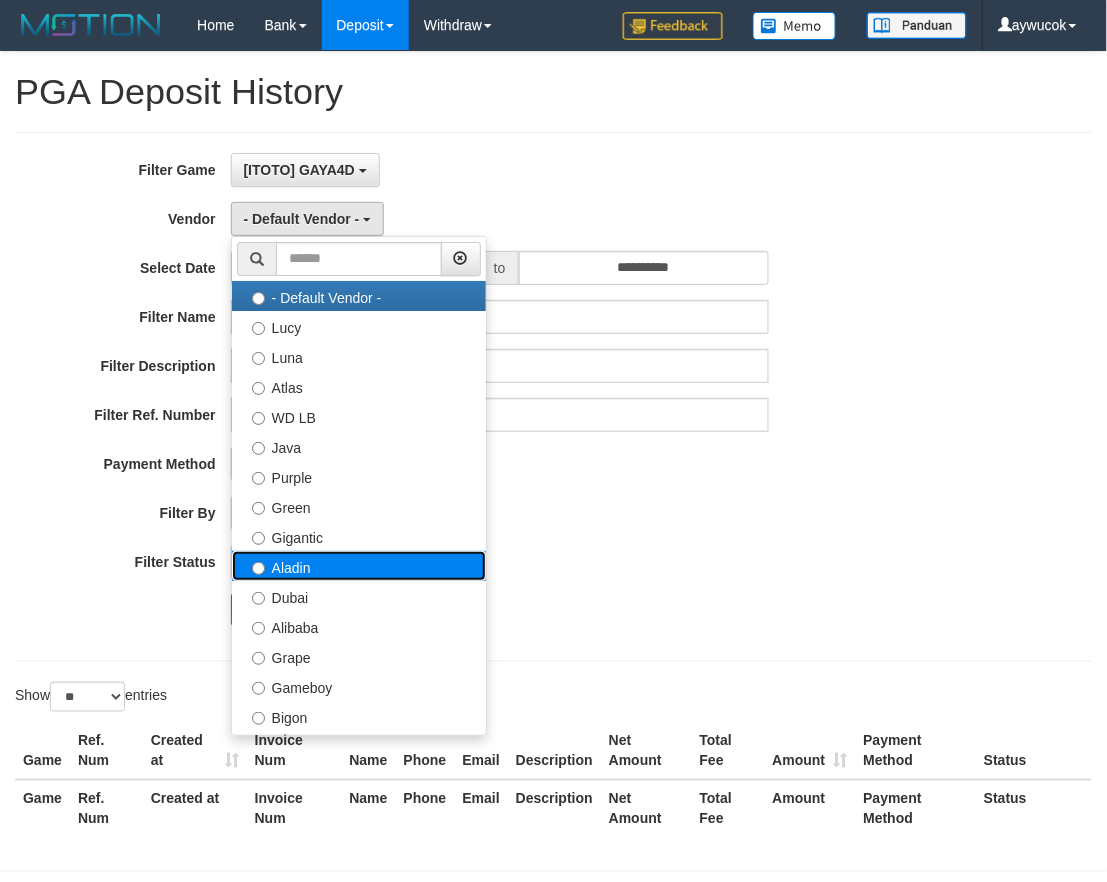click on "Aladin" at bounding box center (359, 566) 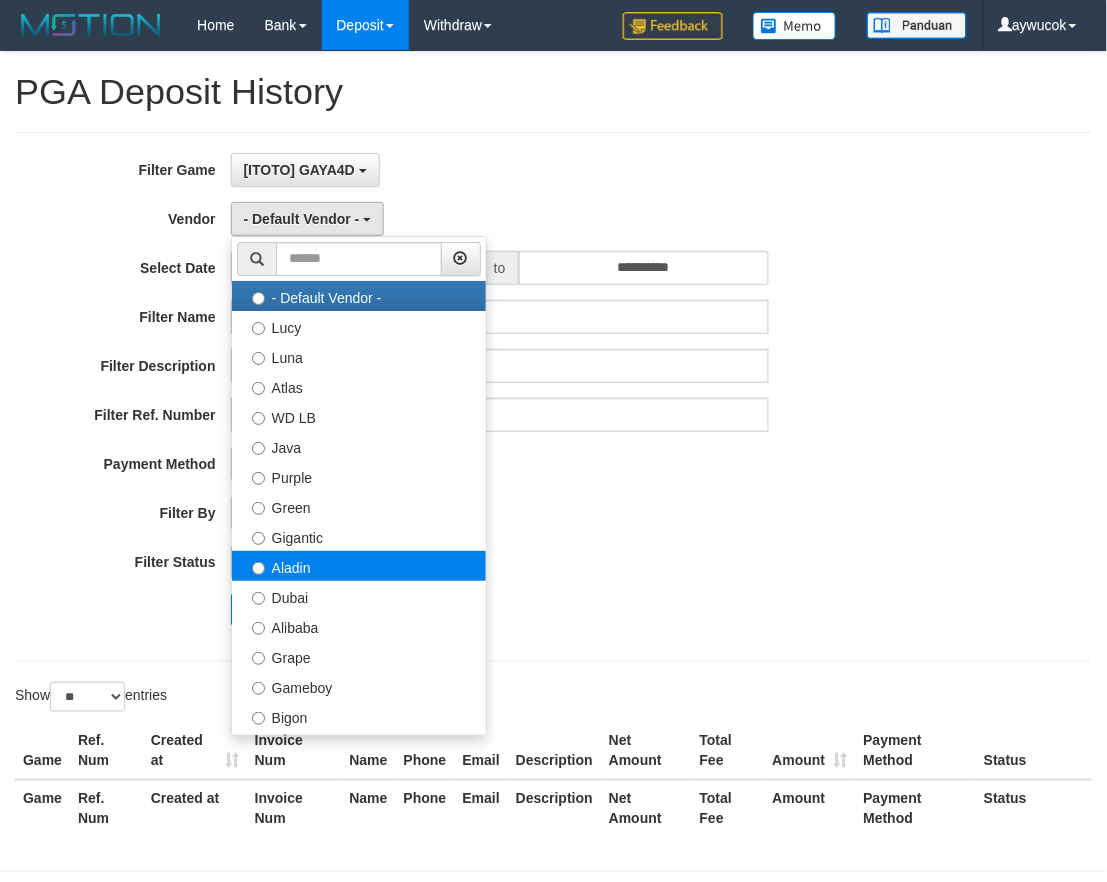 select on "**********" 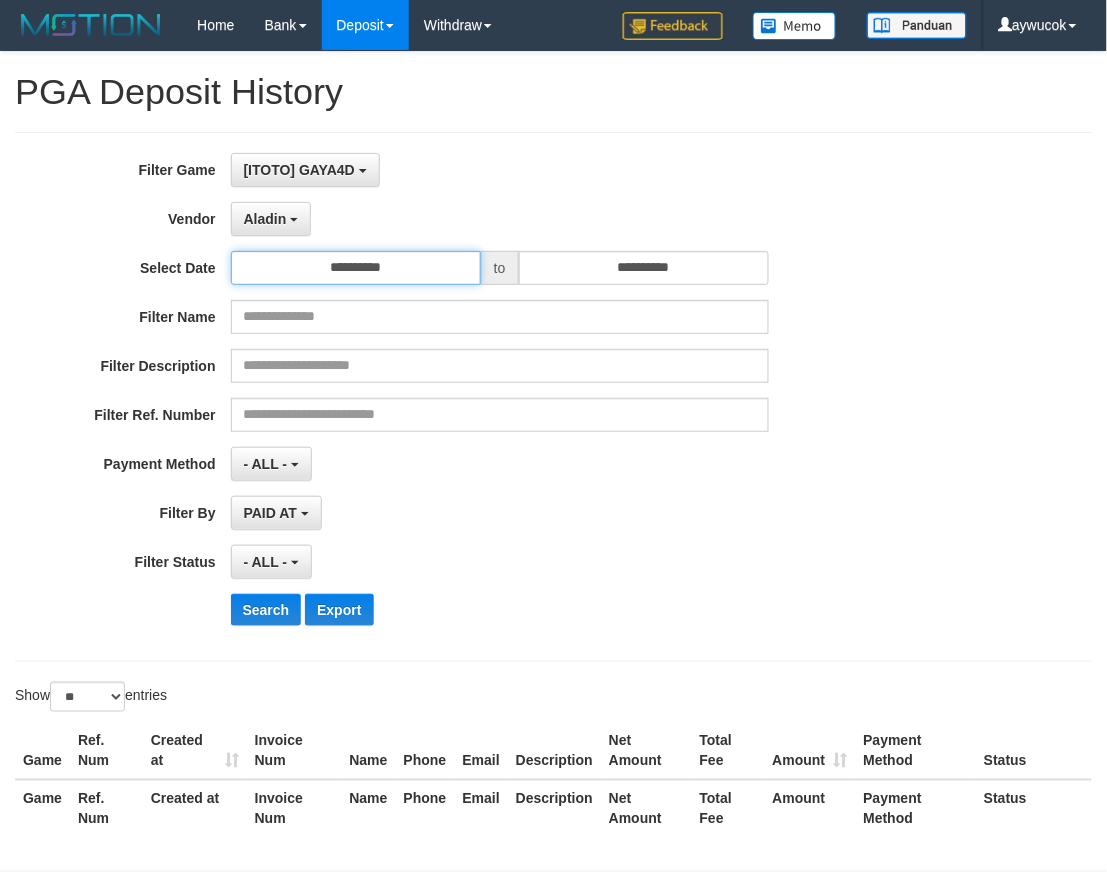 click on "**********" at bounding box center [356, 268] 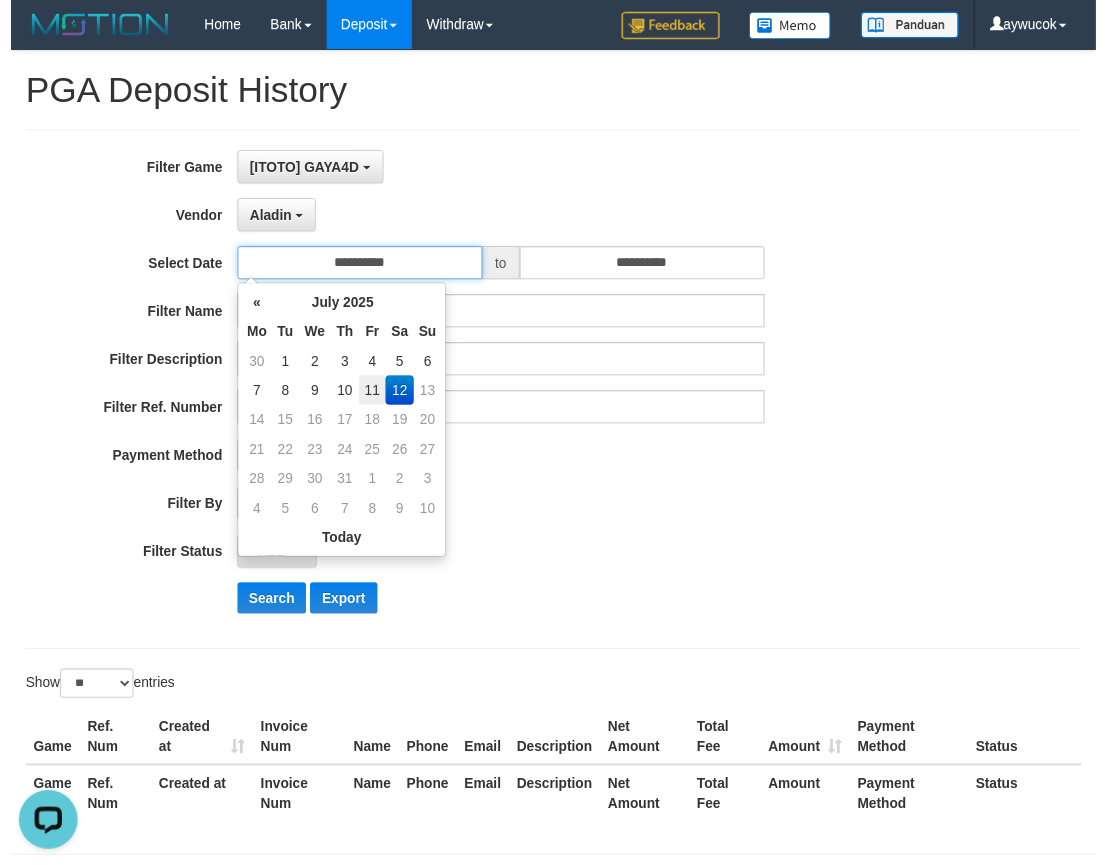 scroll, scrollTop: 0, scrollLeft: 0, axis: both 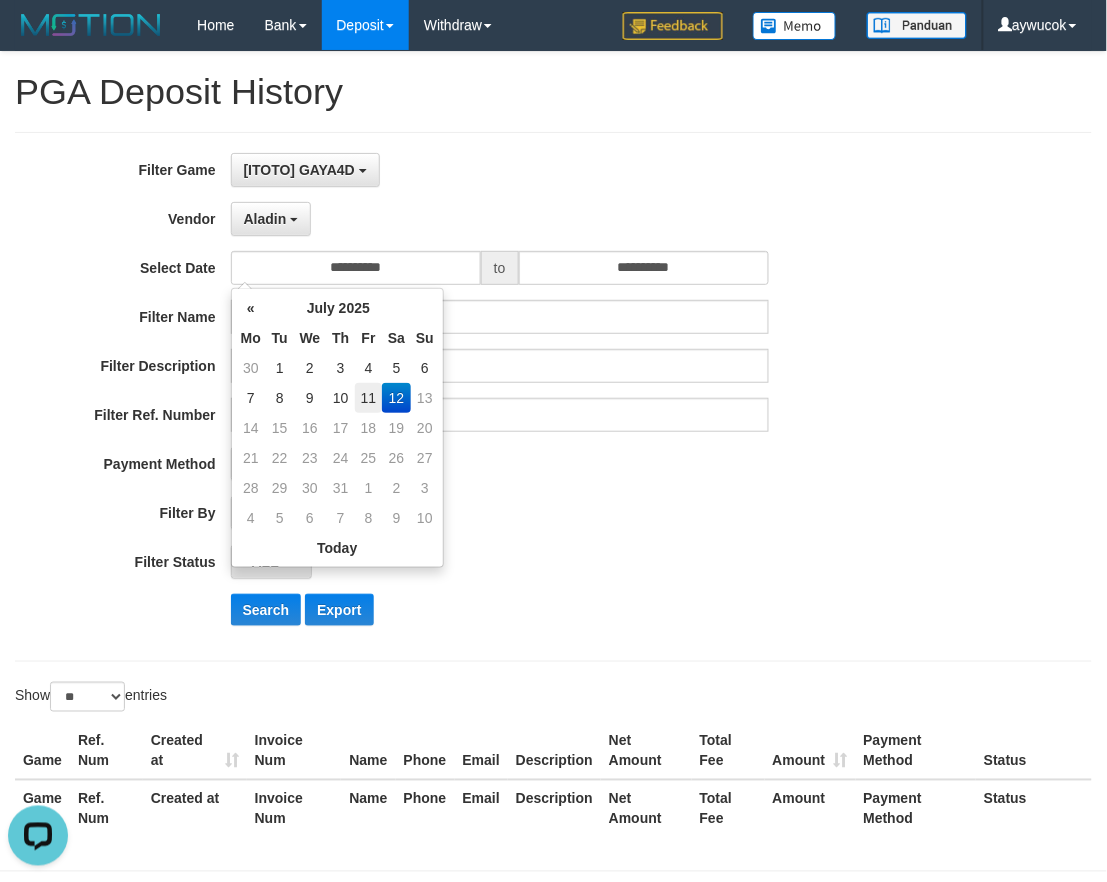 click on "11" at bounding box center [368, 398] 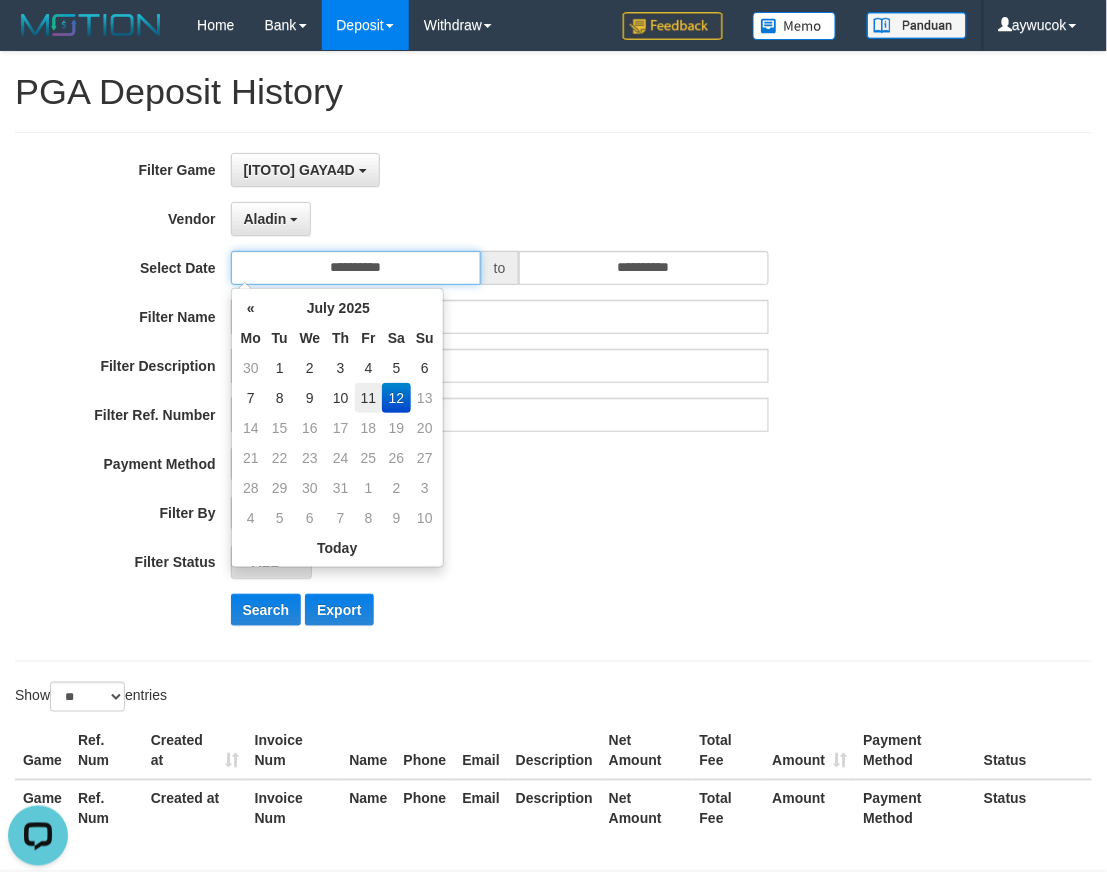 type on "**********" 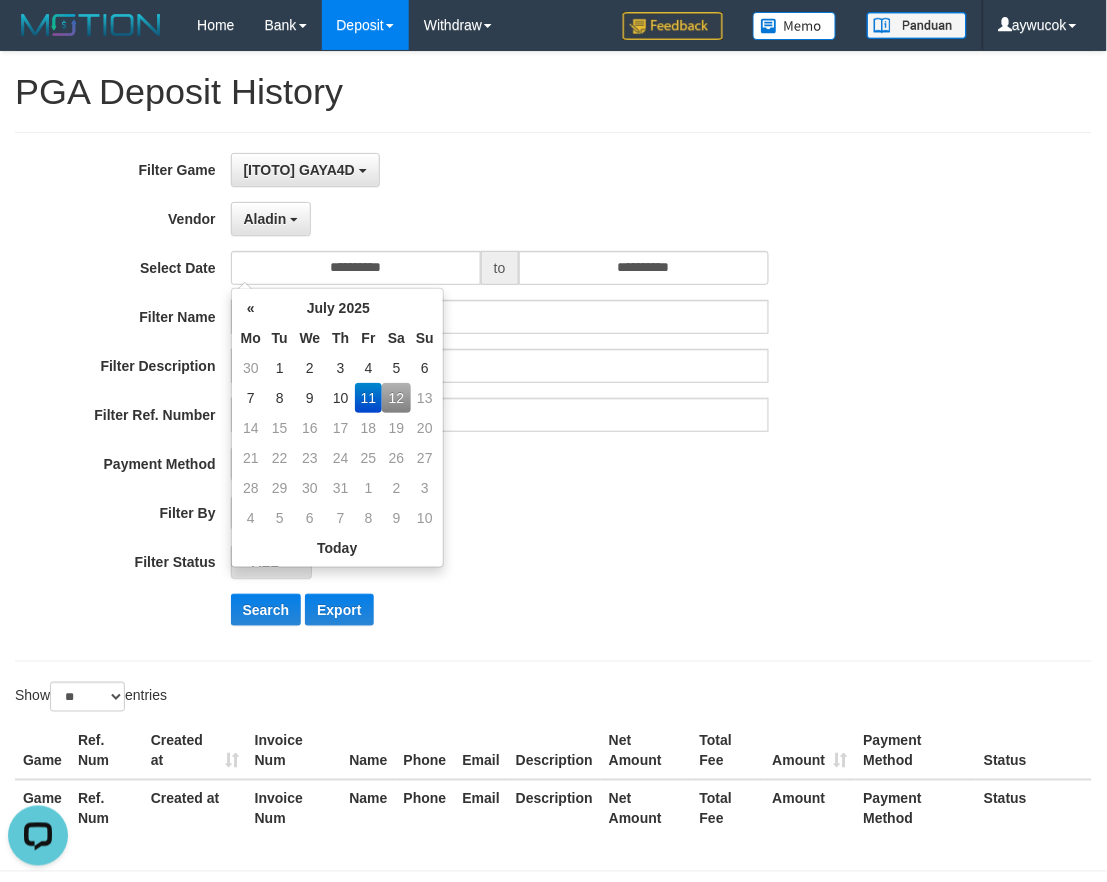 click on "[ITOTO] GAYA4D
SELECT GAME
[ITOTO] GAYA4D" at bounding box center (500, 170) 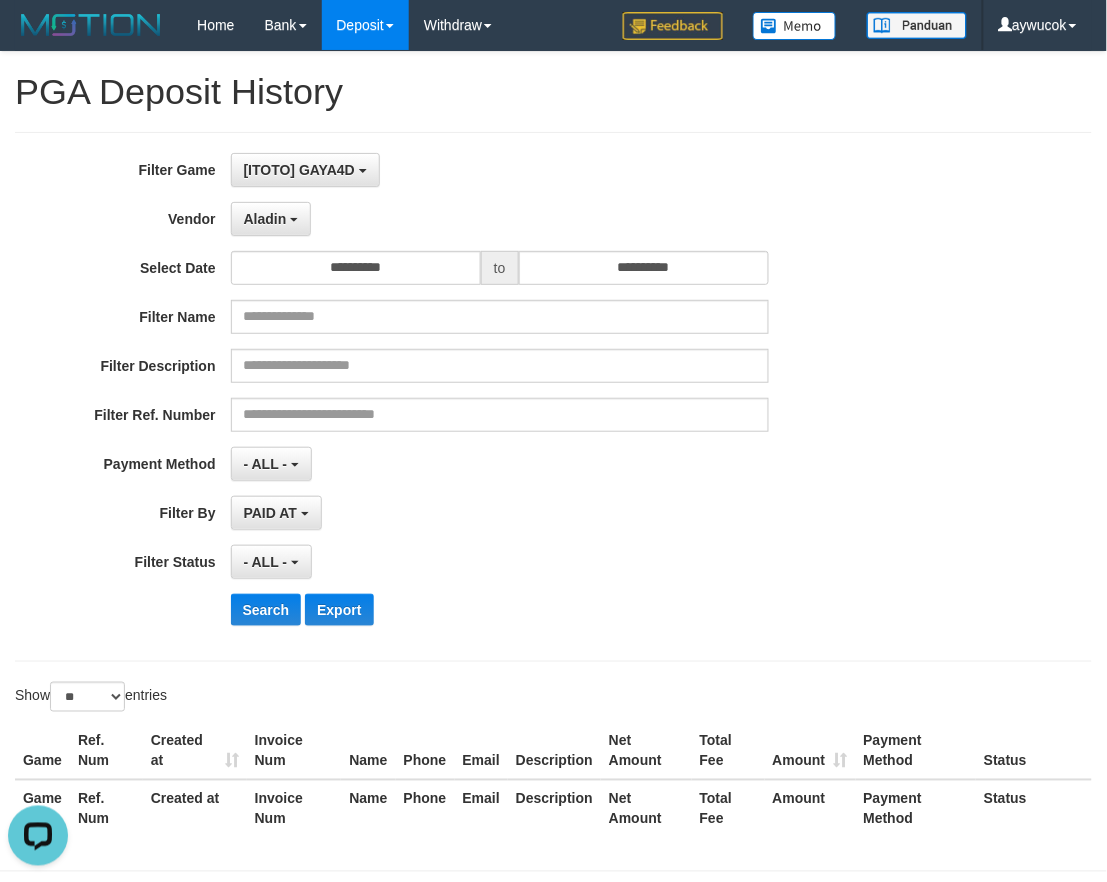 click on "**********" at bounding box center (461, 397) 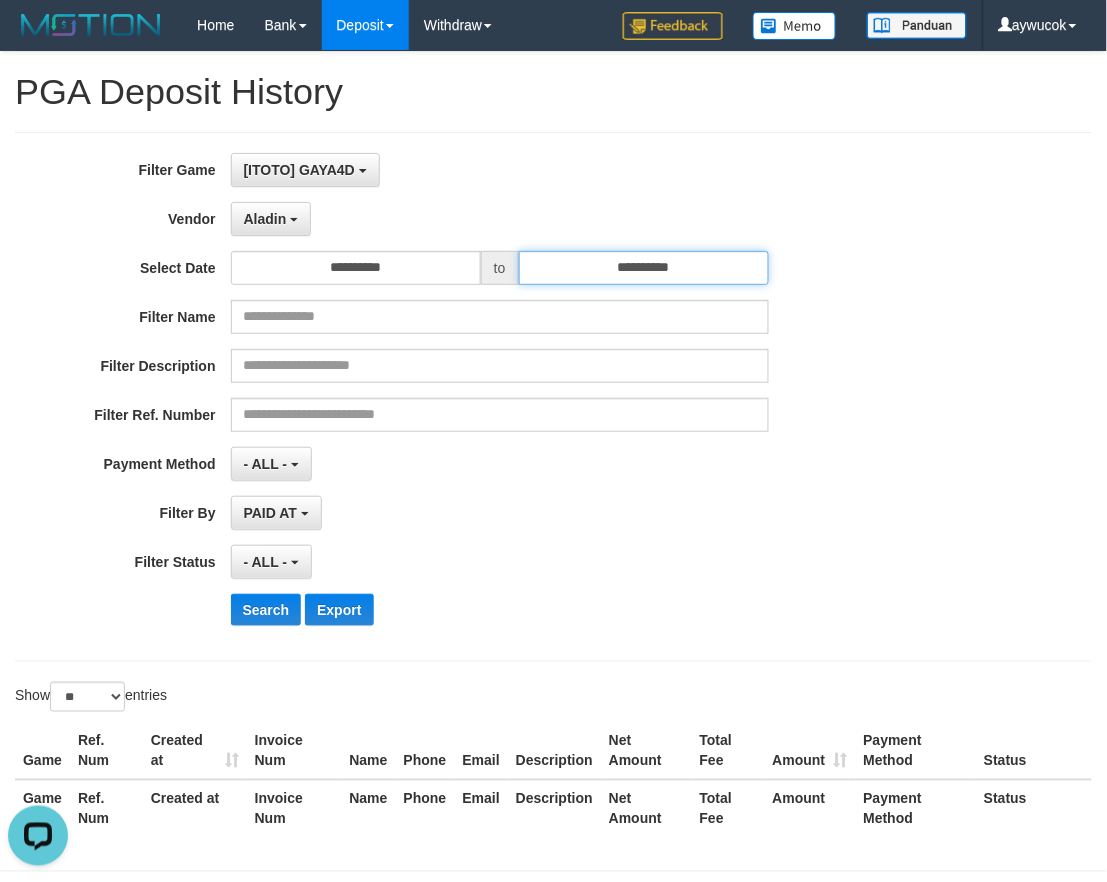 click on "**********" at bounding box center [644, 268] 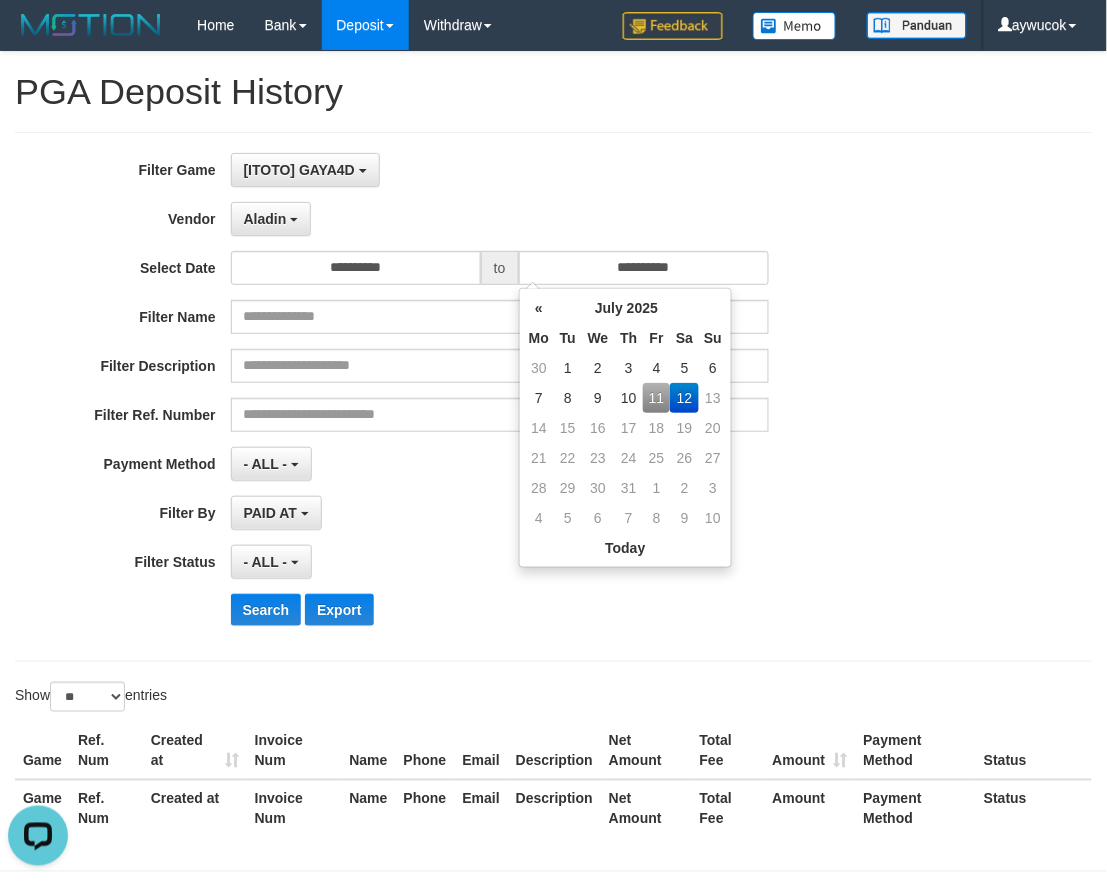 click on "11" at bounding box center (656, 398) 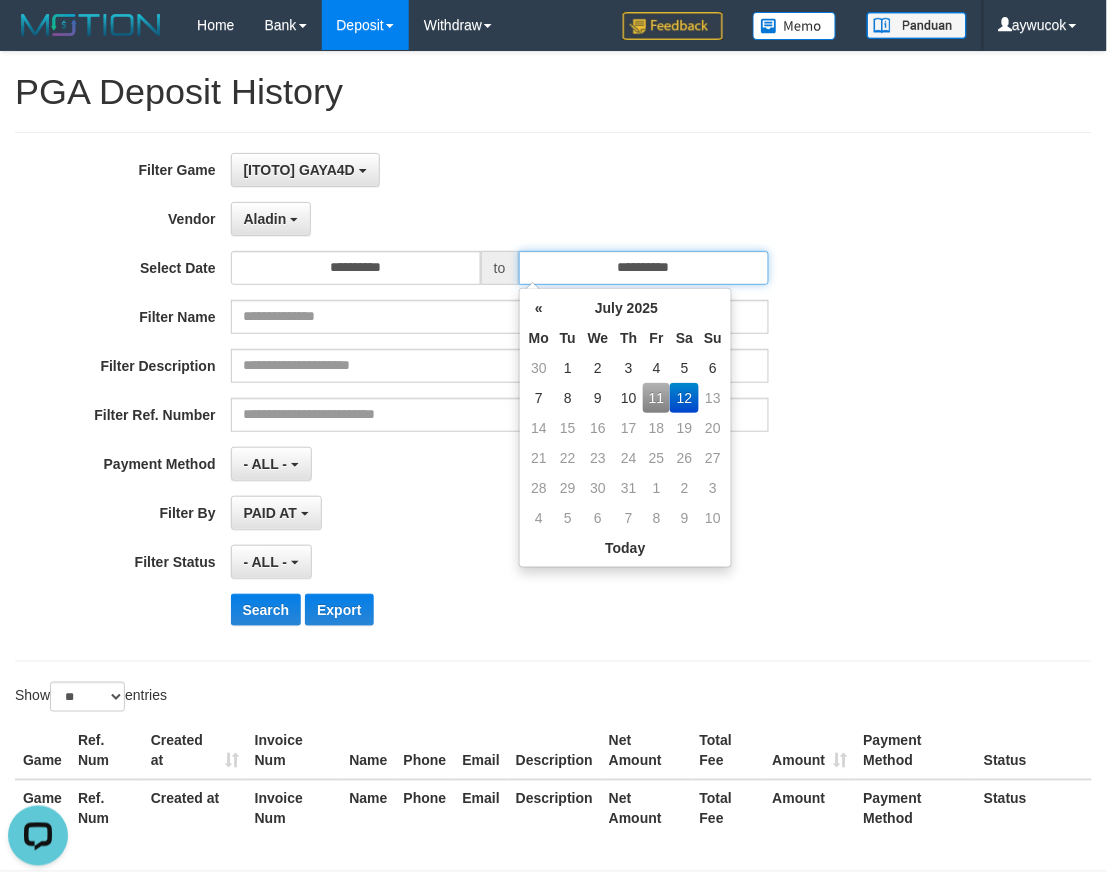 type on "**********" 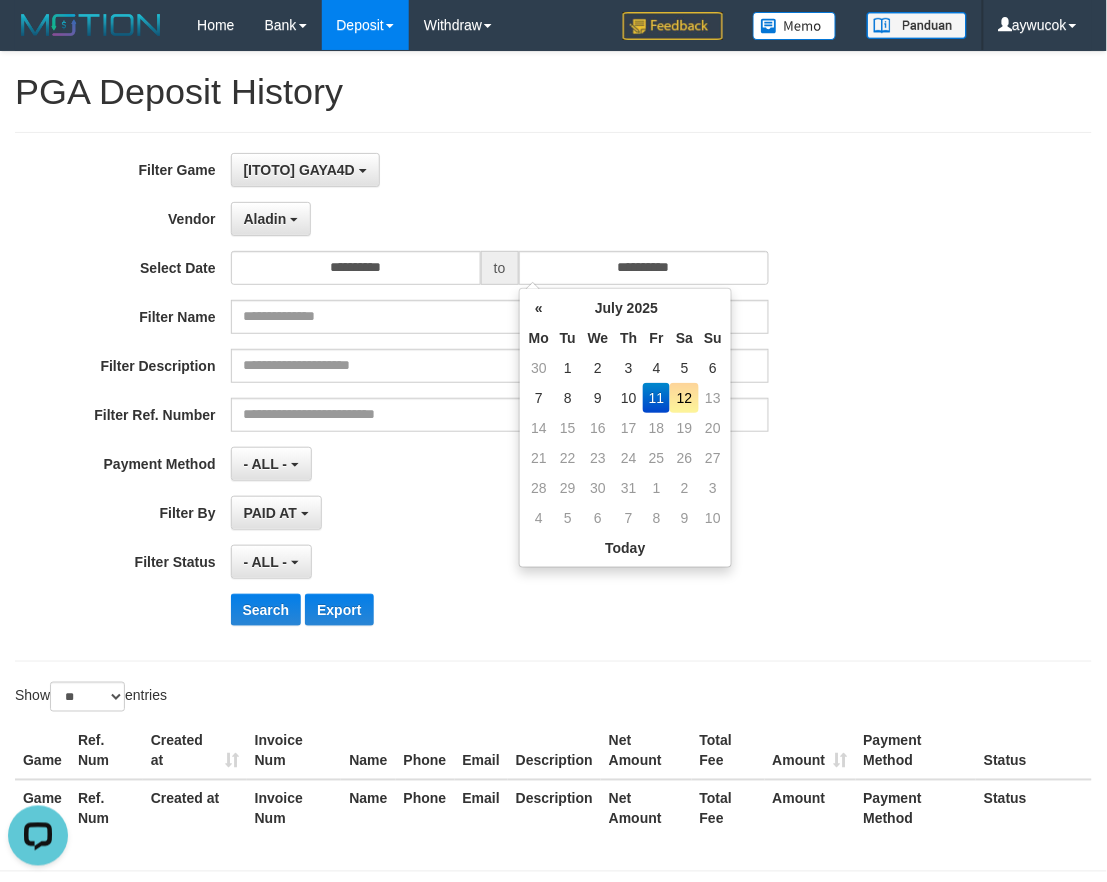 click on "**********" at bounding box center (553, 397) 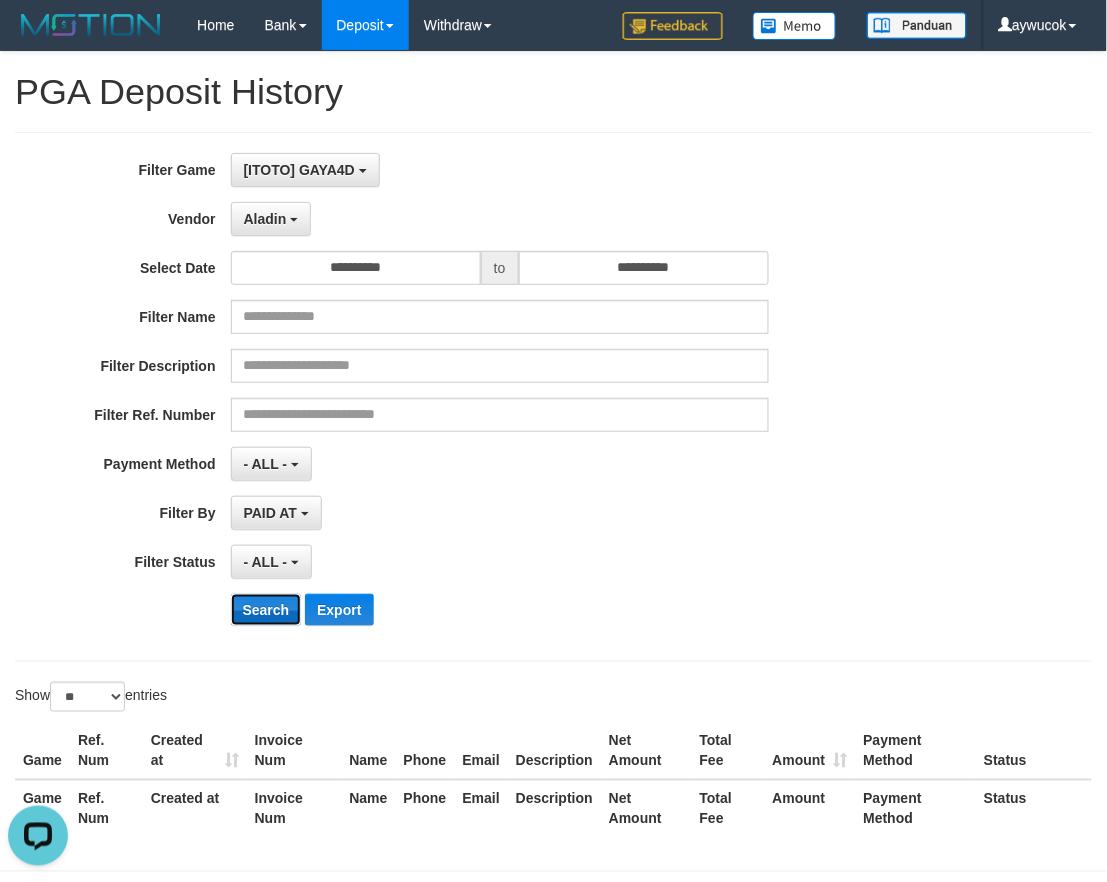 click on "Search" at bounding box center [266, 610] 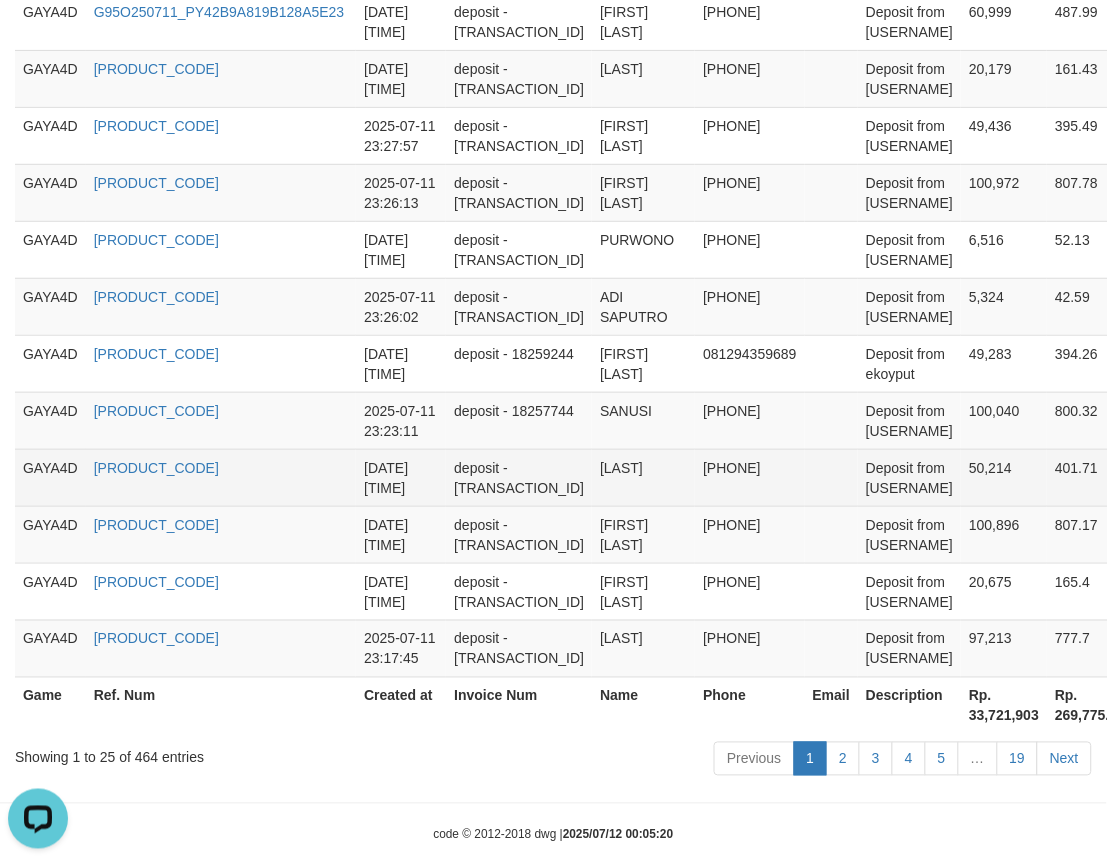 scroll, scrollTop: 1560, scrollLeft: 0, axis: vertical 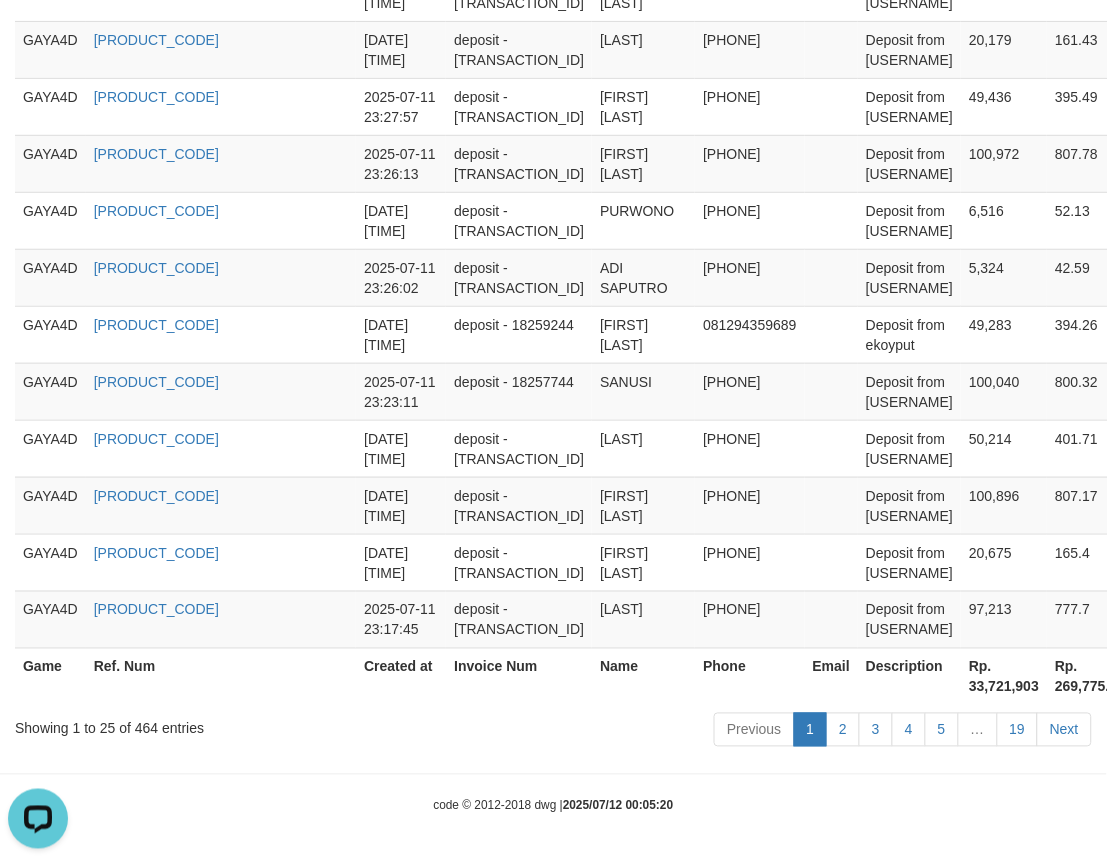 click on "Rp. 33,721,903" at bounding box center [1004, 676] 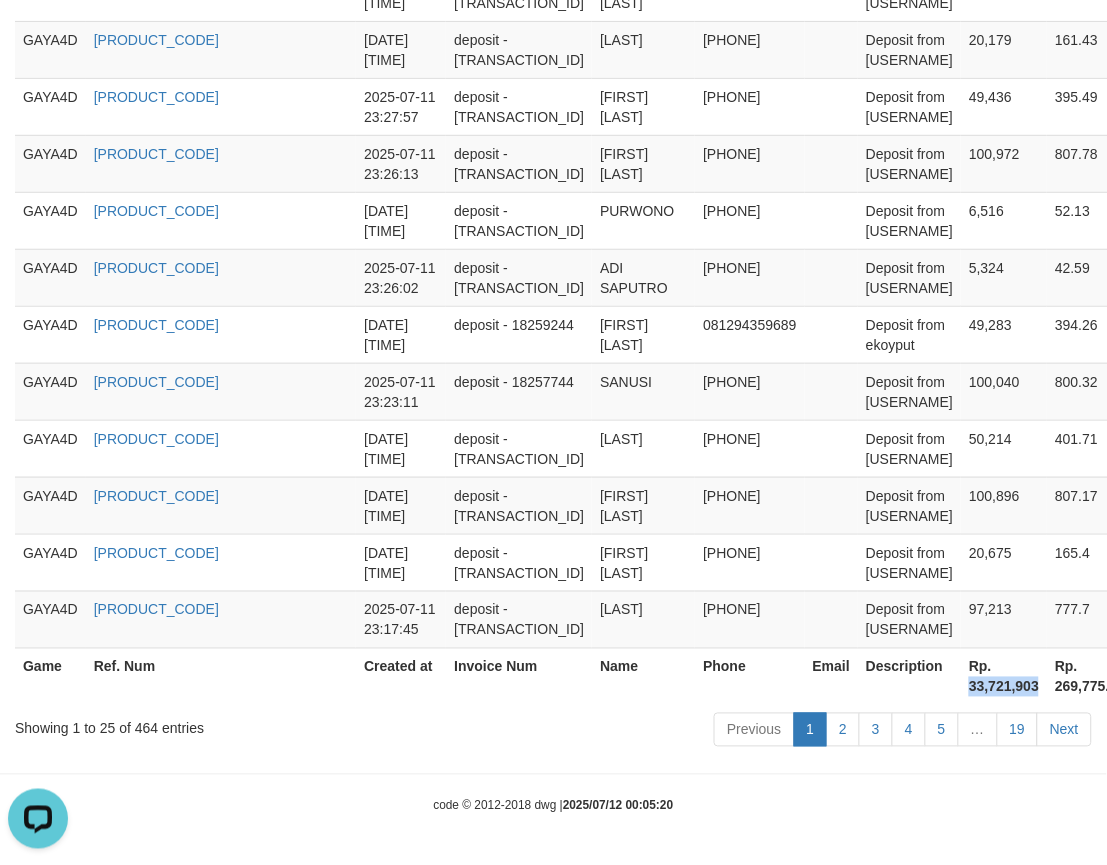 click on "Rp. 33,721,903" at bounding box center [1004, 676] 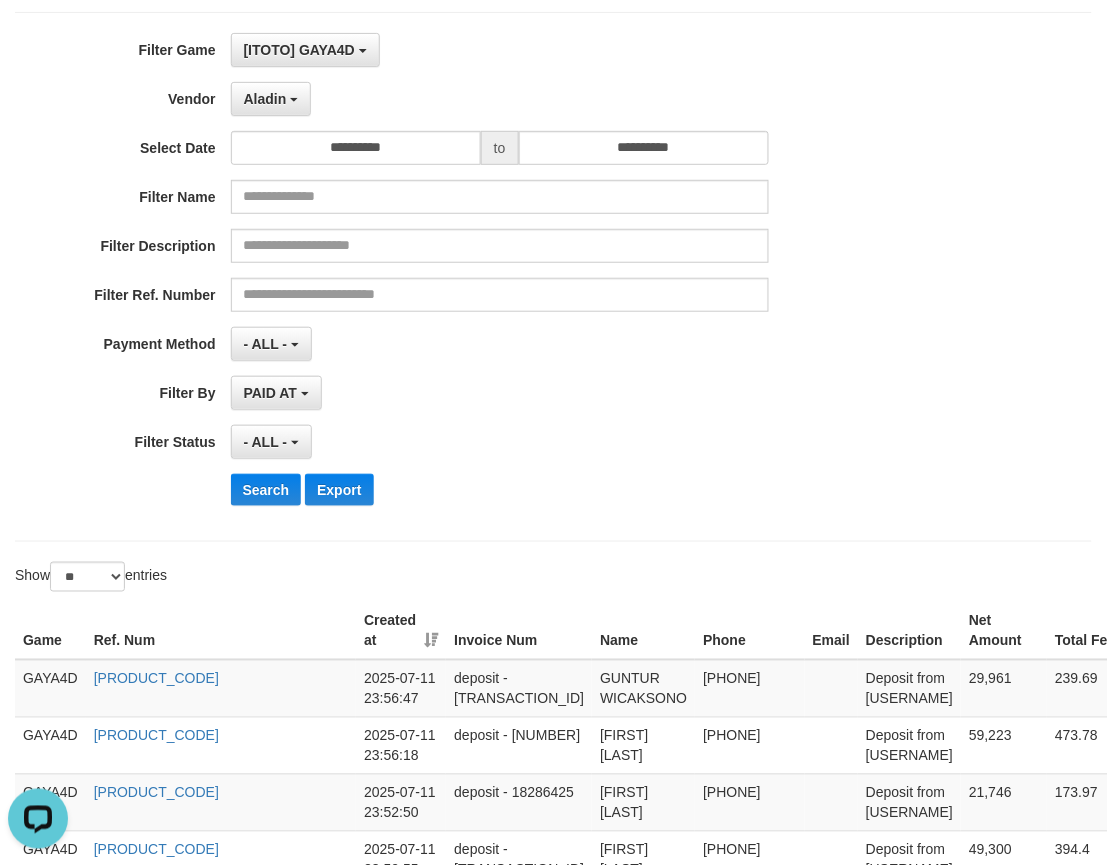 scroll, scrollTop: 78, scrollLeft: 0, axis: vertical 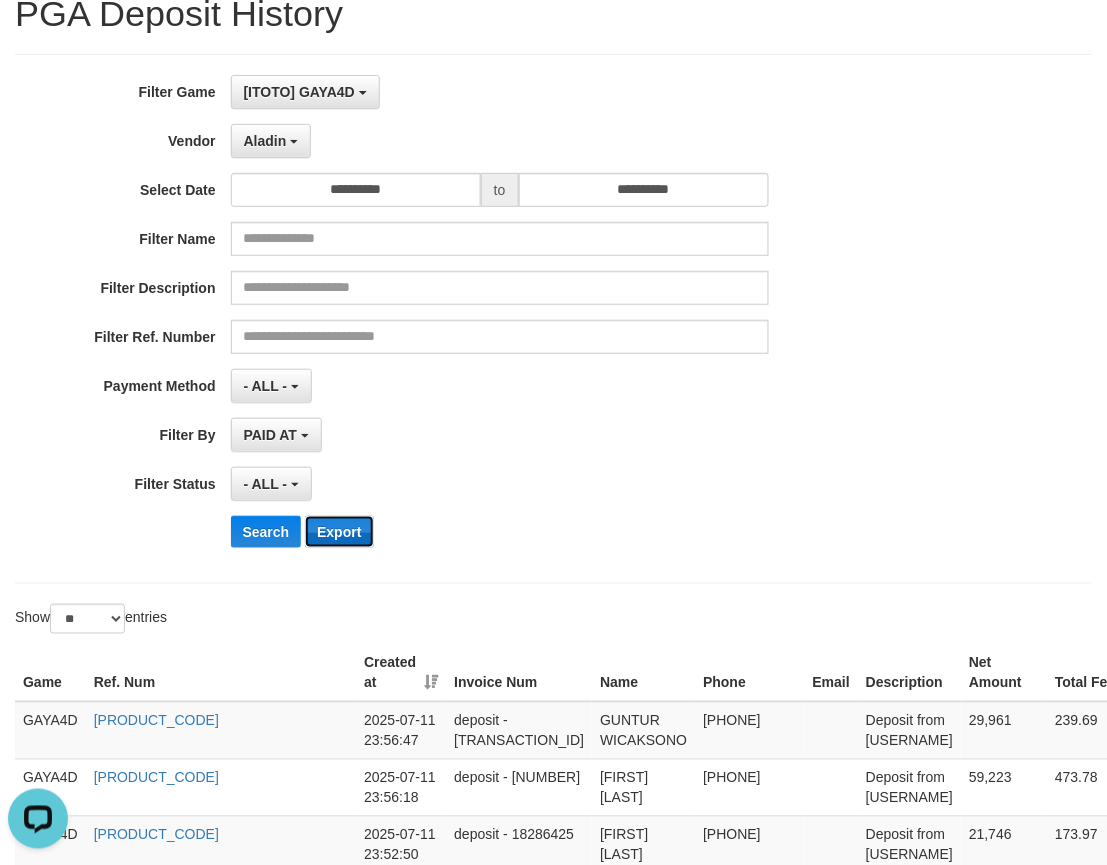 click on "Export" at bounding box center [339, 532] 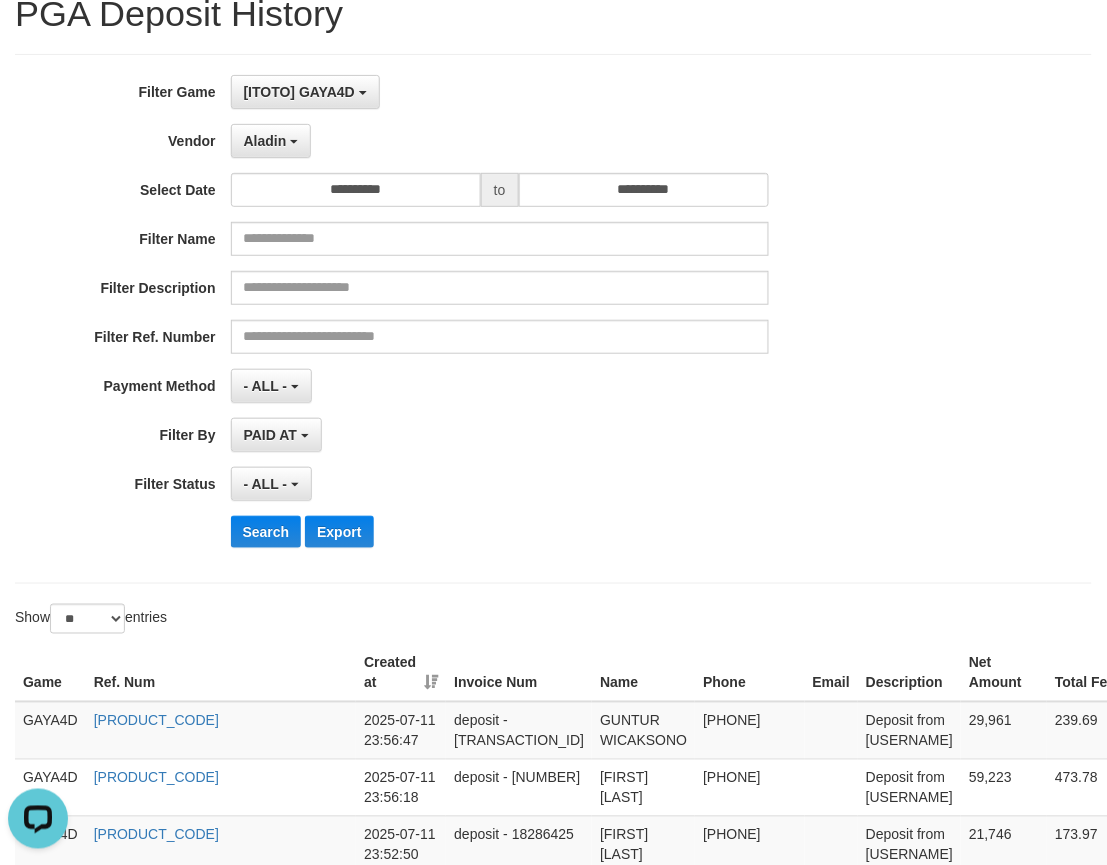 click on "**********" at bounding box center (461, 319) 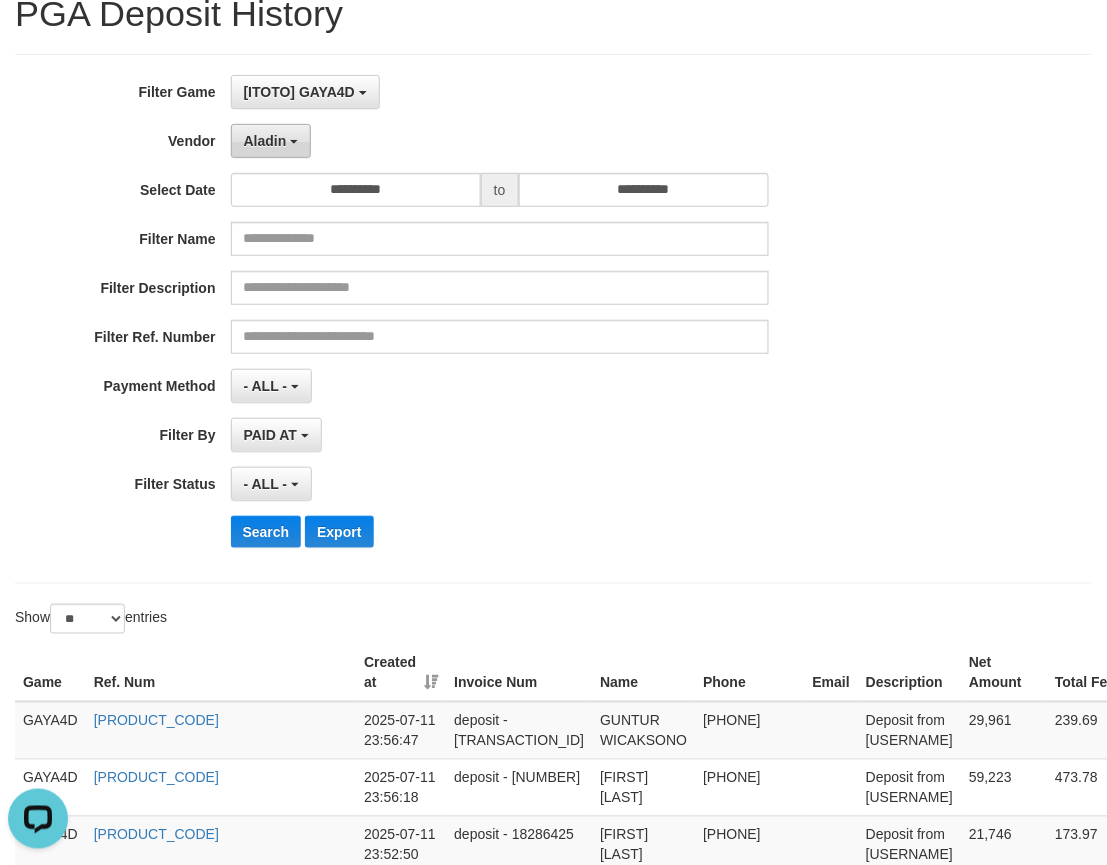 click on "Aladin" at bounding box center [265, 141] 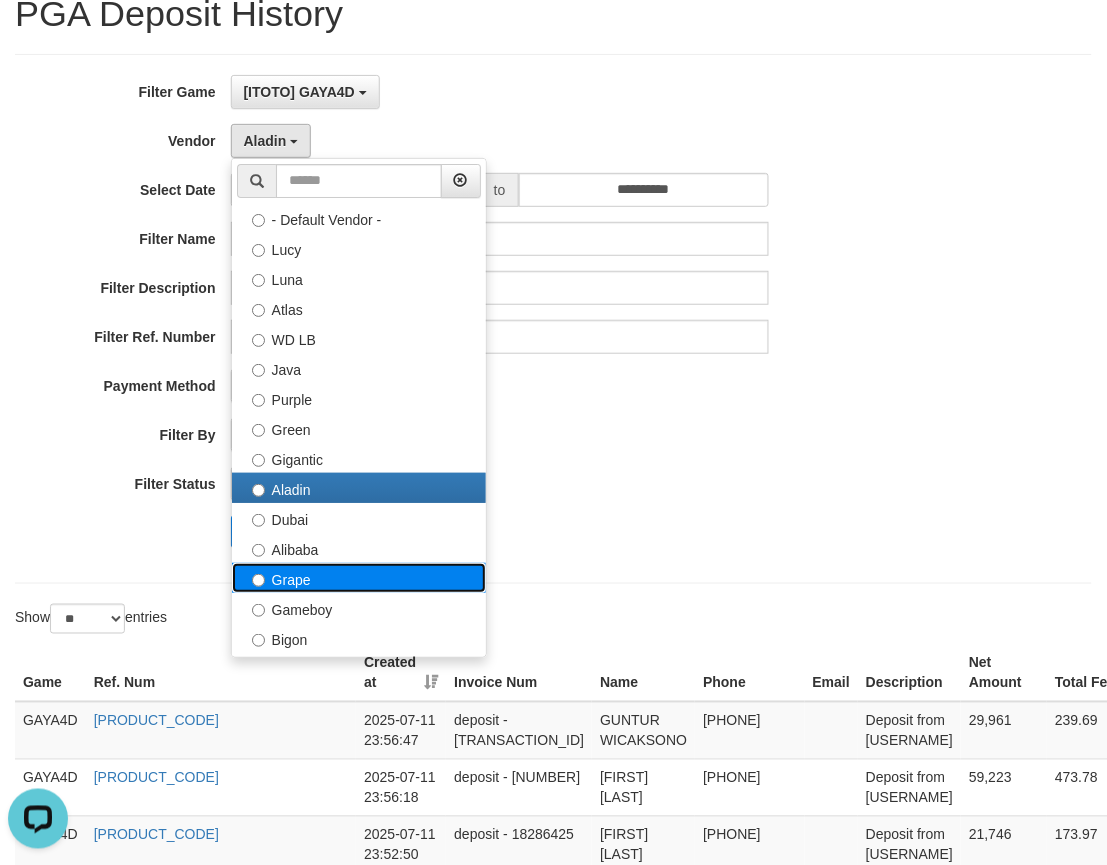 click on "Grape" at bounding box center [359, 578] 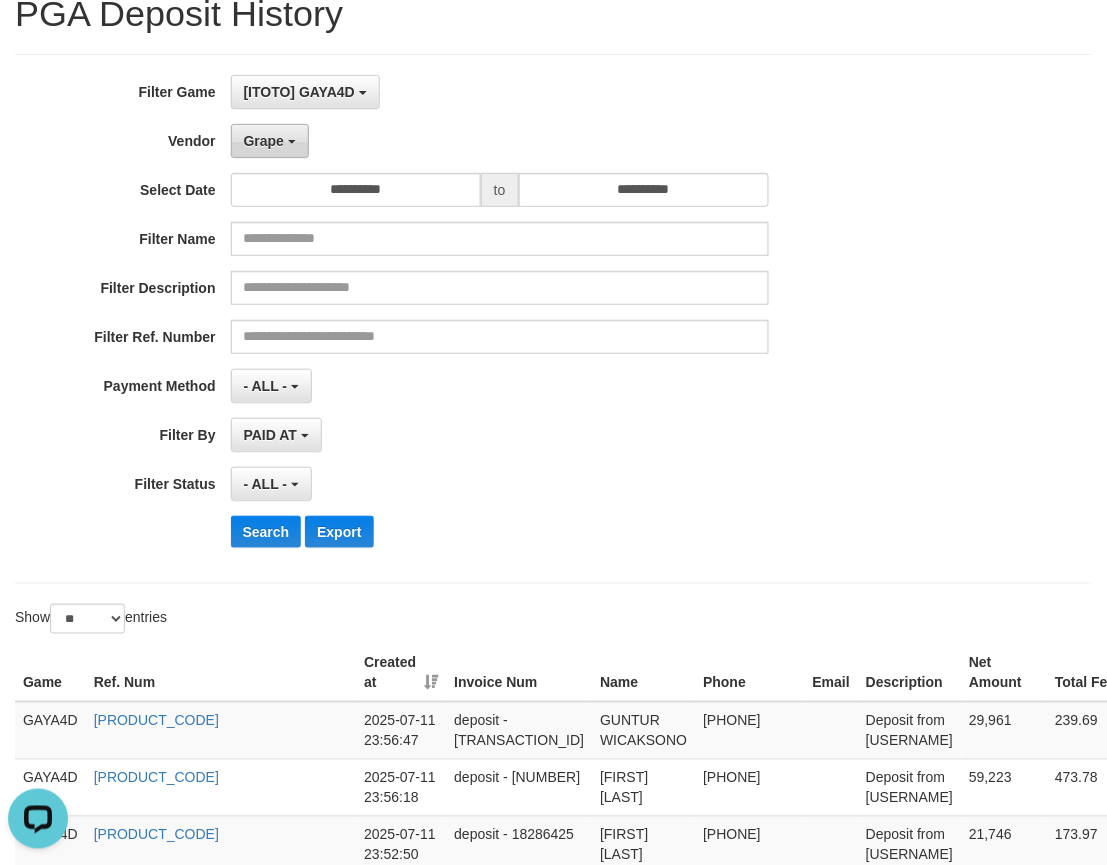 click on "Grape" at bounding box center [270, 141] 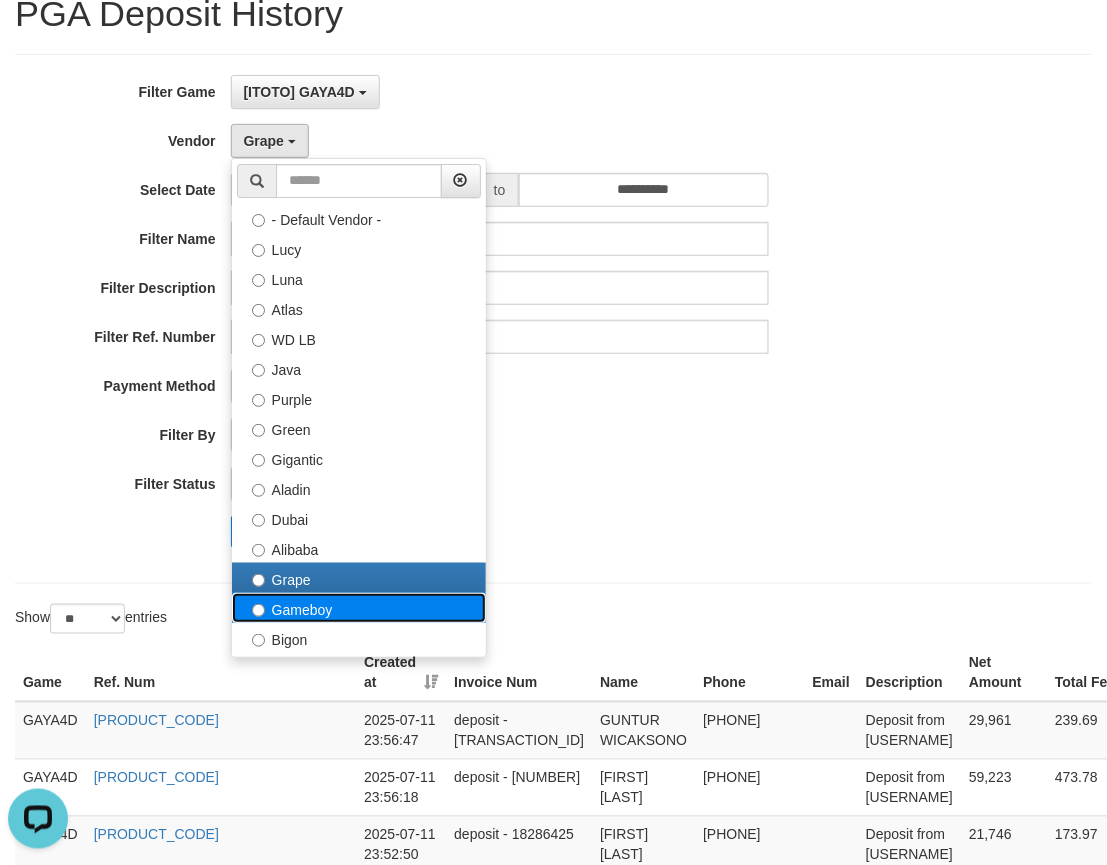 click on "Gameboy" at bounding box center (359, 608) 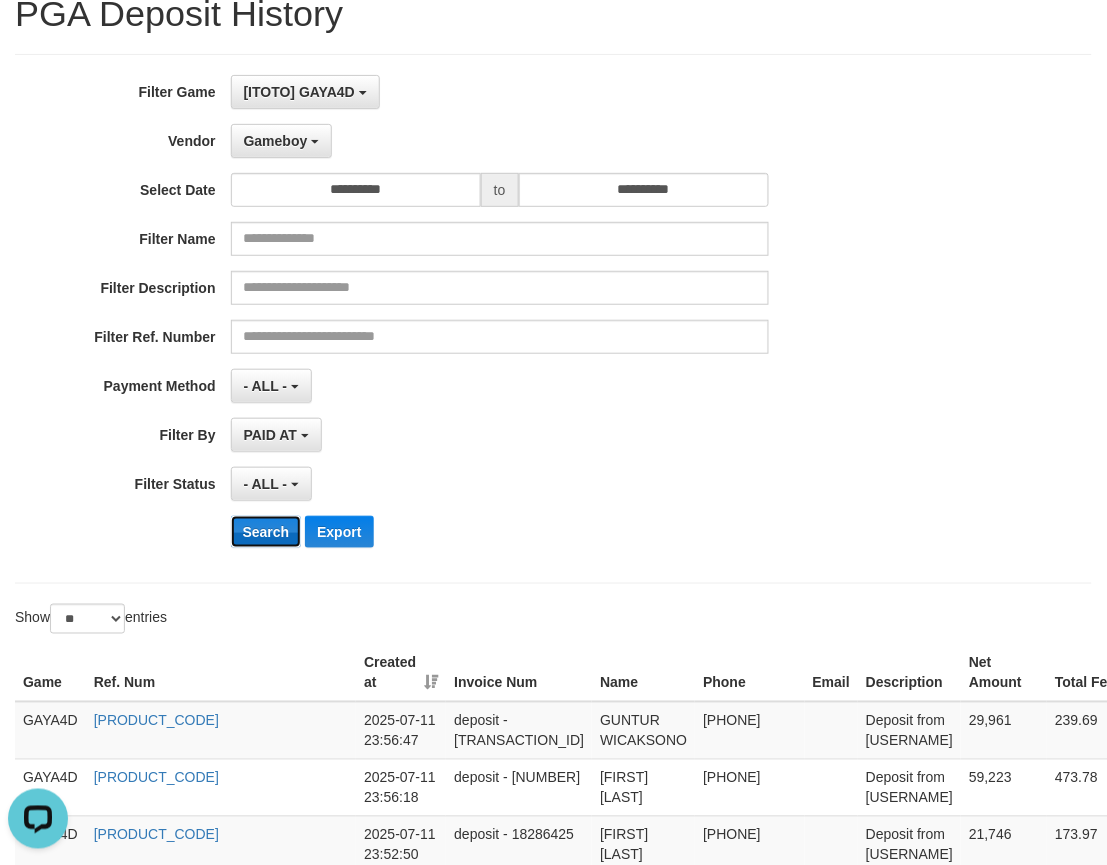 click on "Search" at bounding box center [266, 532] 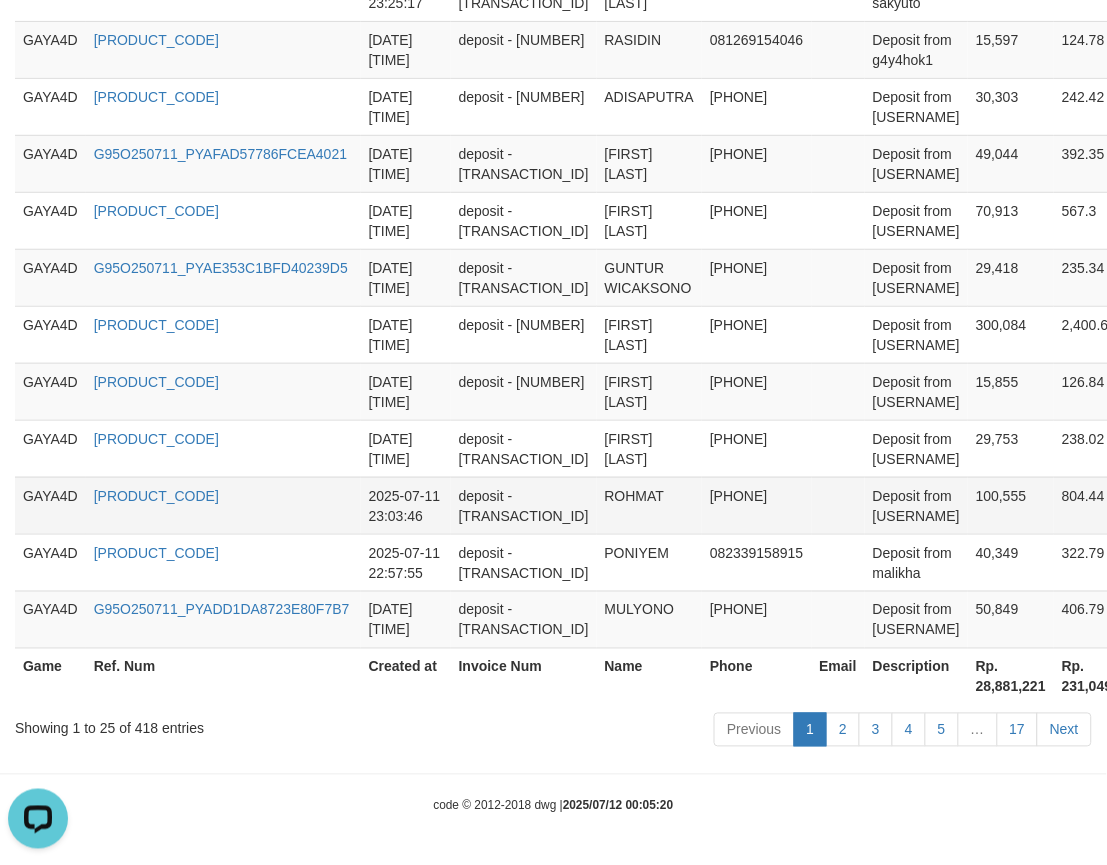 scroll, scrollTop: 1998, scrollLeft: 0, axis: vertical 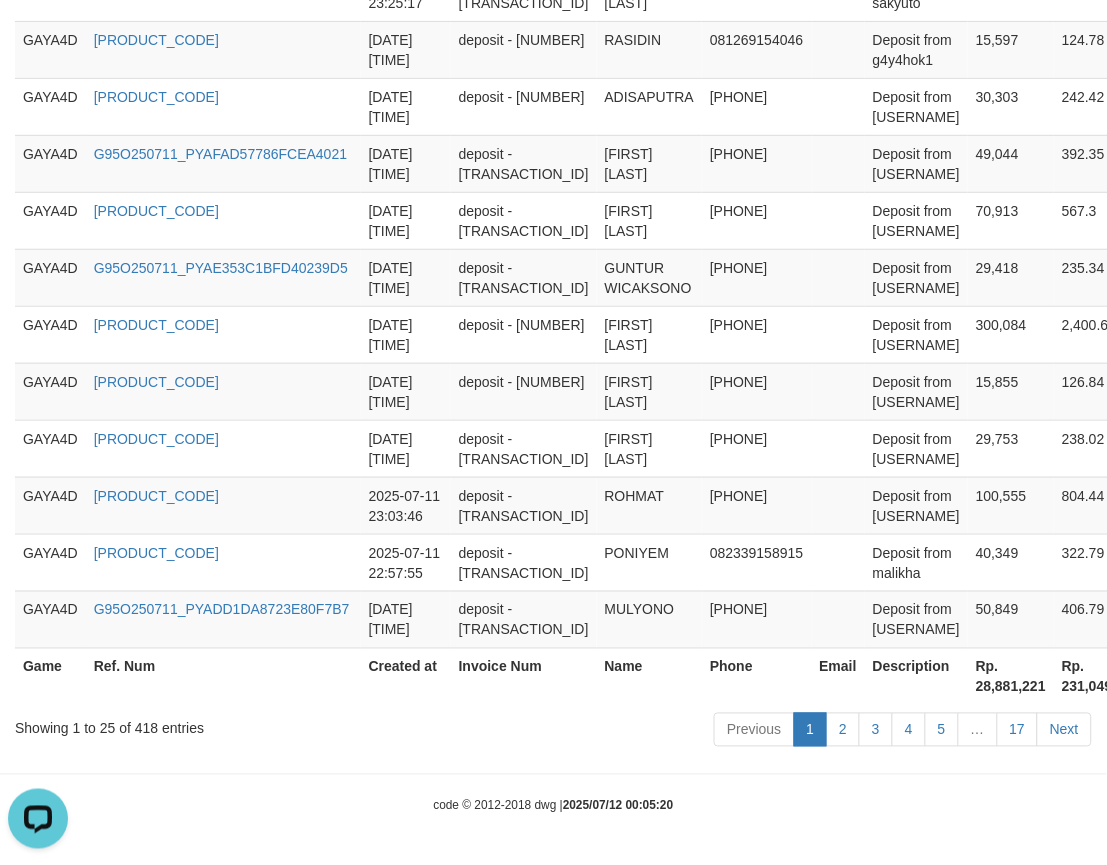 click on "Rp. 28,881,221" at bounding box center (1011, 676) 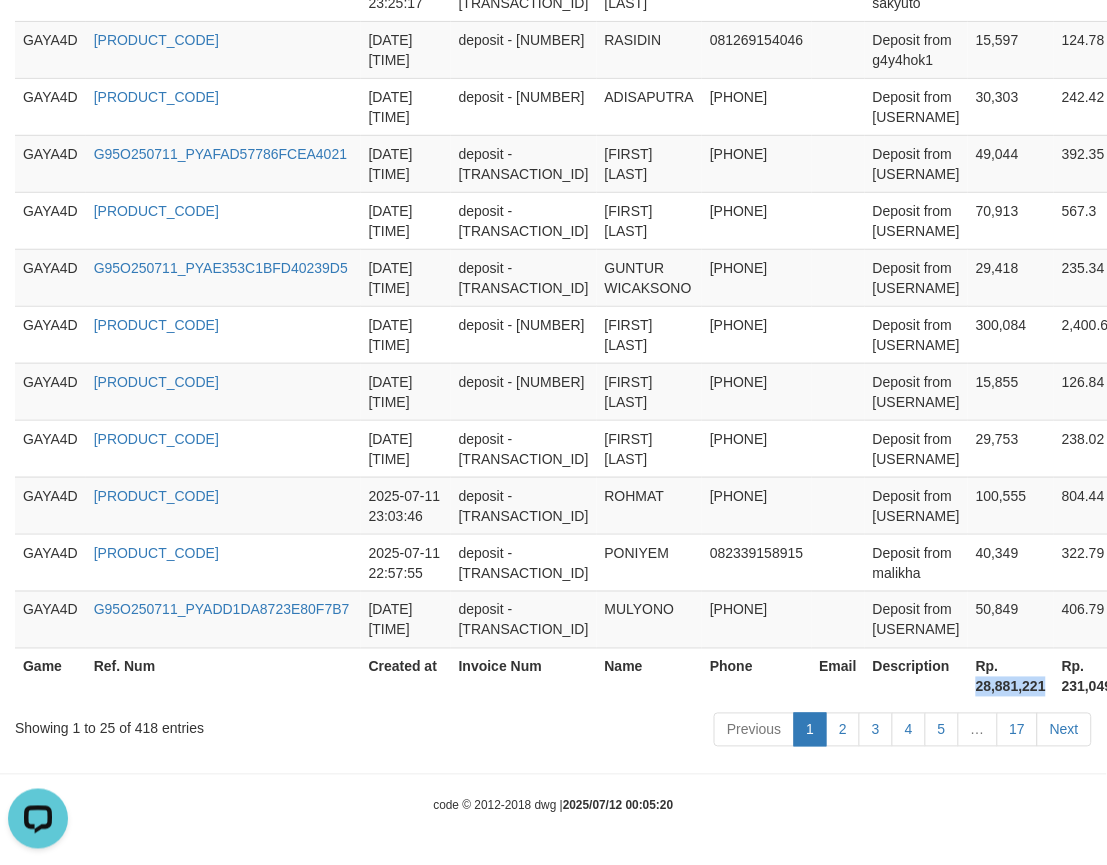 click on "Rp. 28,881,221" at bounding box center (1011, 676) 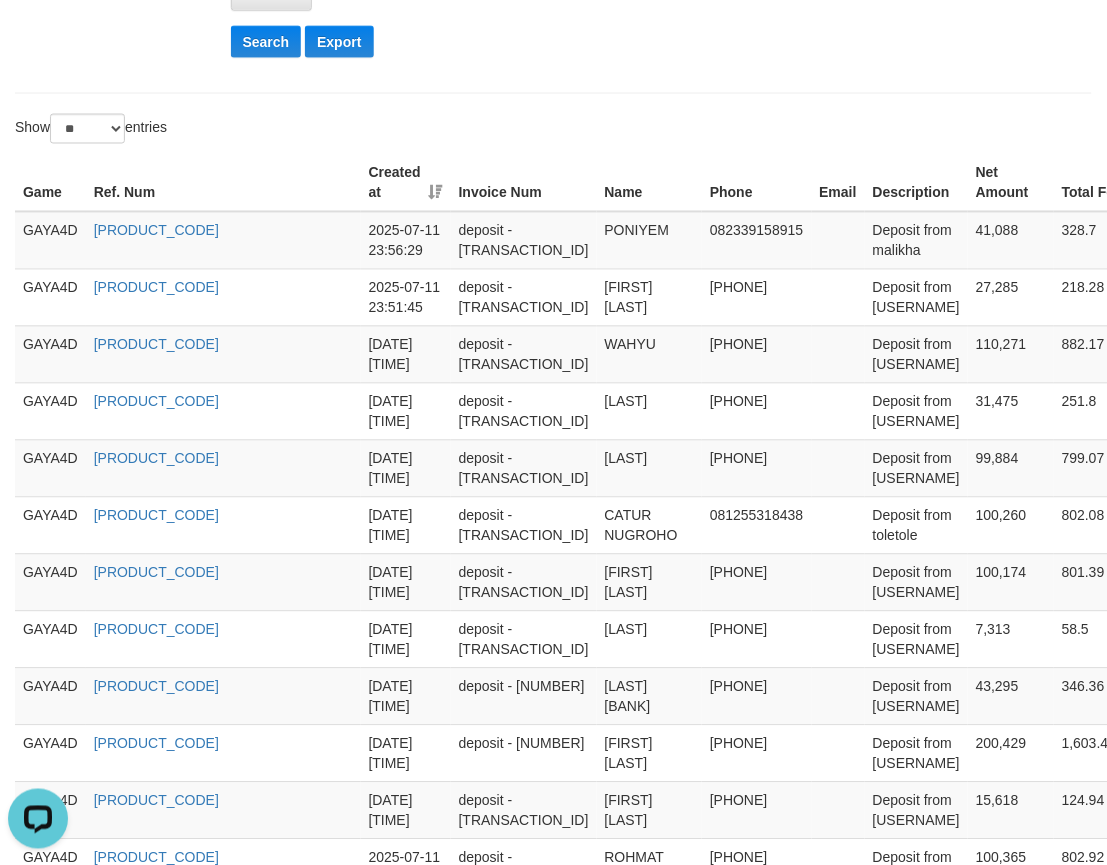 scroll, scrollTop: 332, scrollLeft: 0, axis: vertical 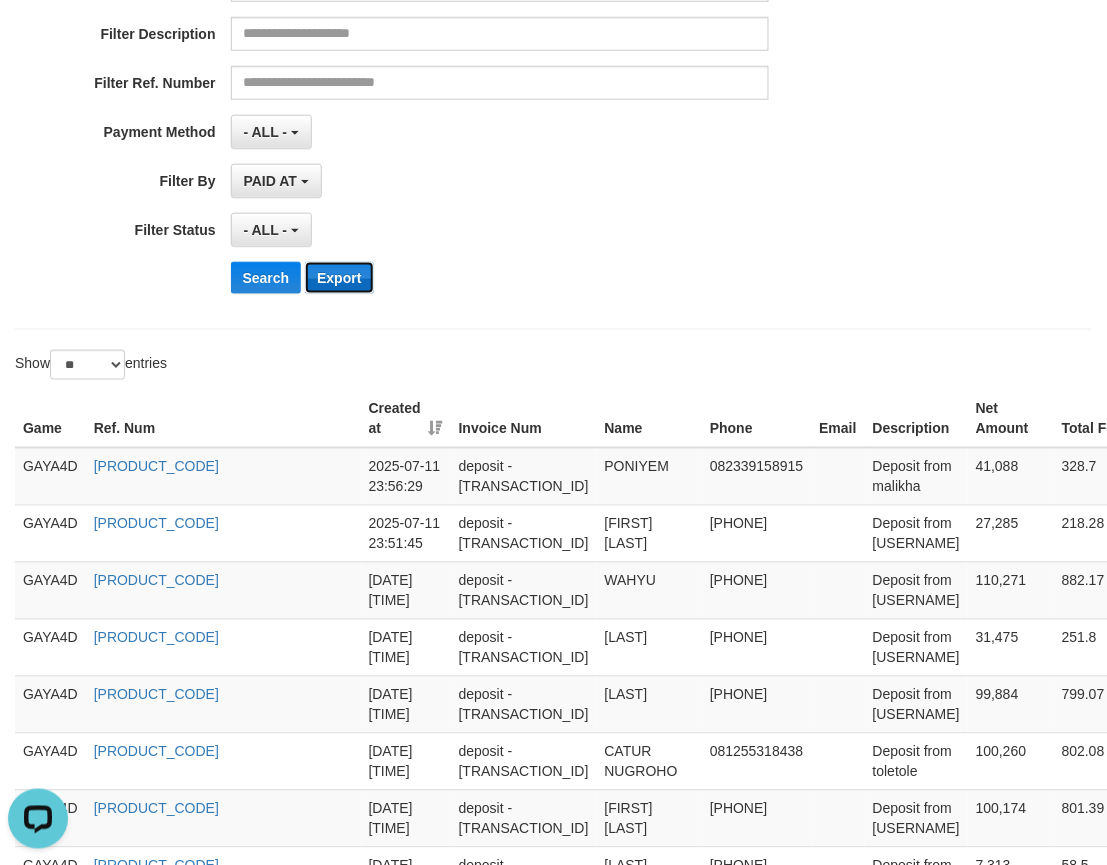 click on "Export" at bounding box center [339, 278] 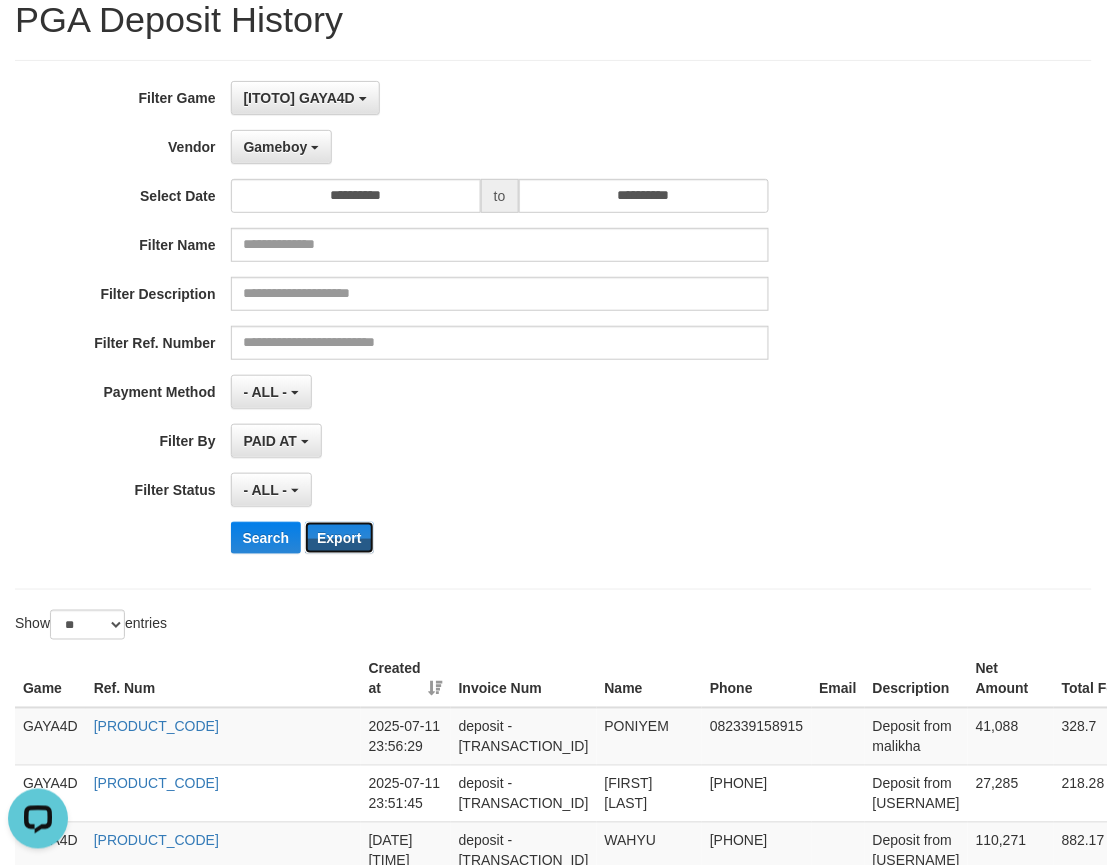 scroll, scrollTop: 0, scrollLeft: 0, axis: both 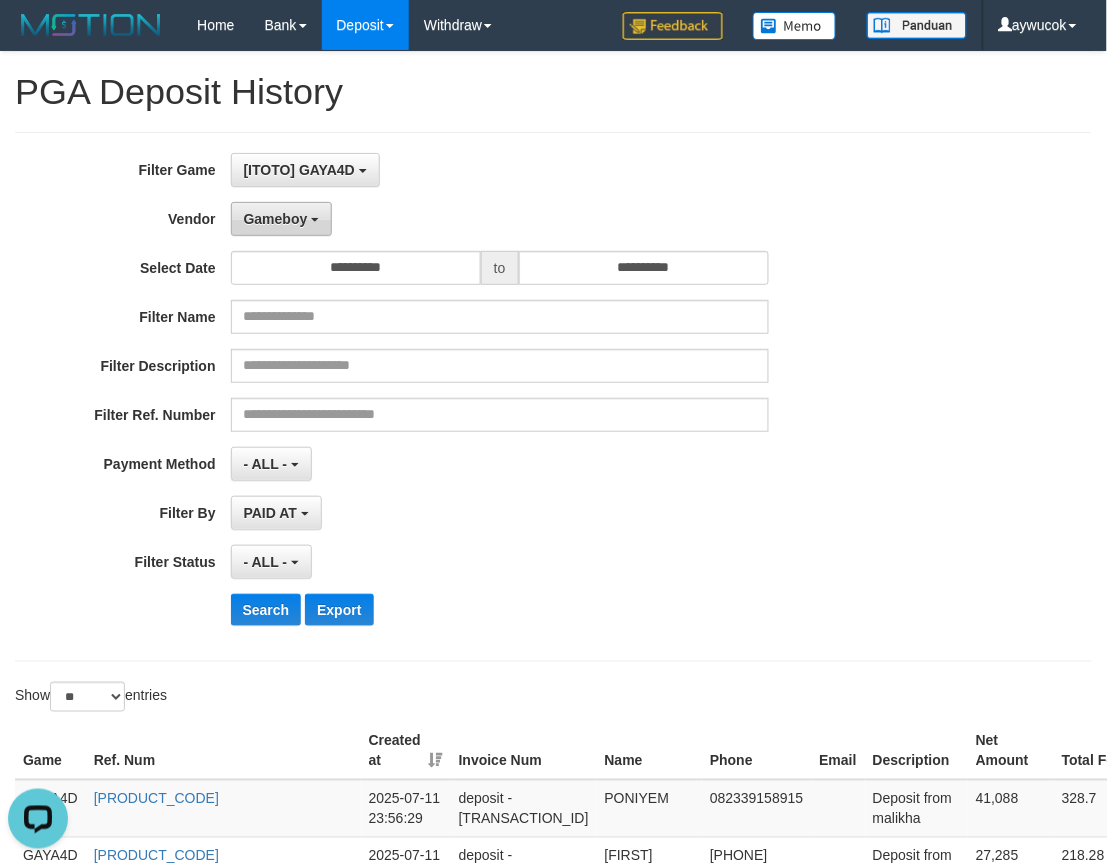 click on "Gameboy" at bounding box center (282, 219) 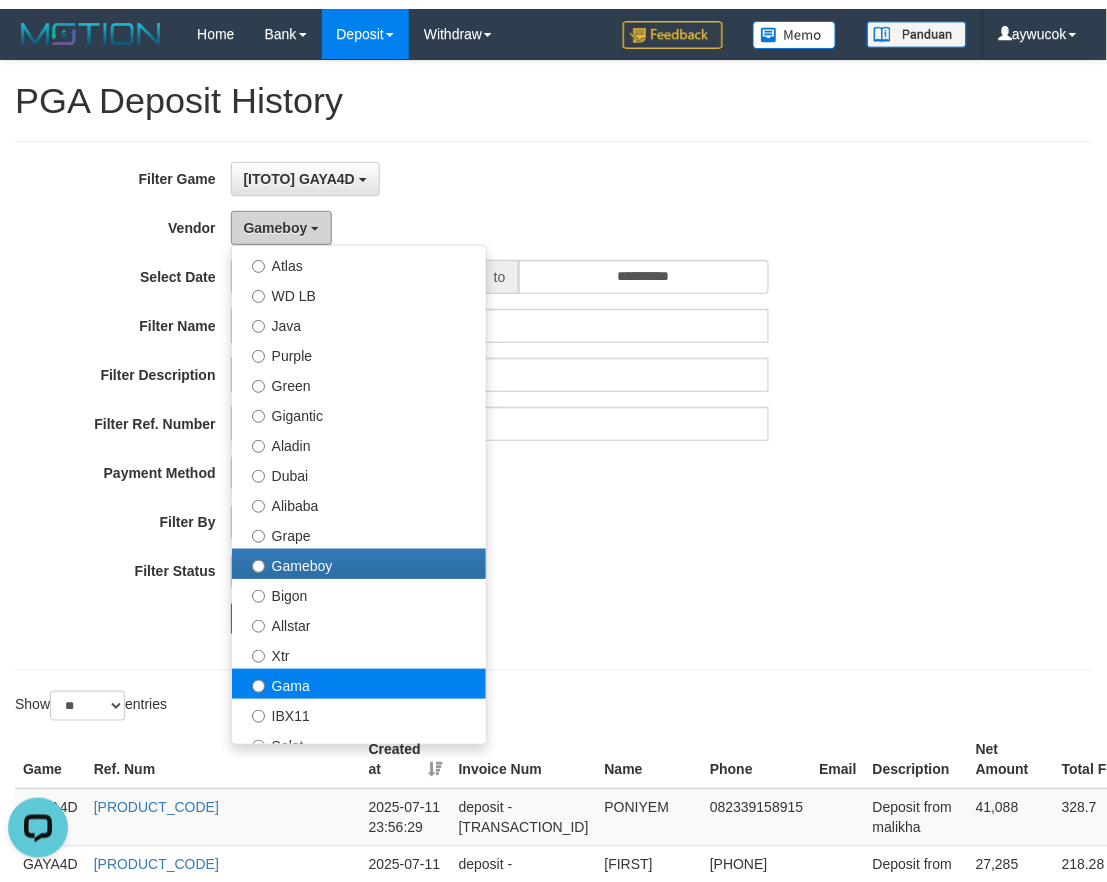 scroll, scrollTop: 185, scrollLeft: 0, axis: vertical 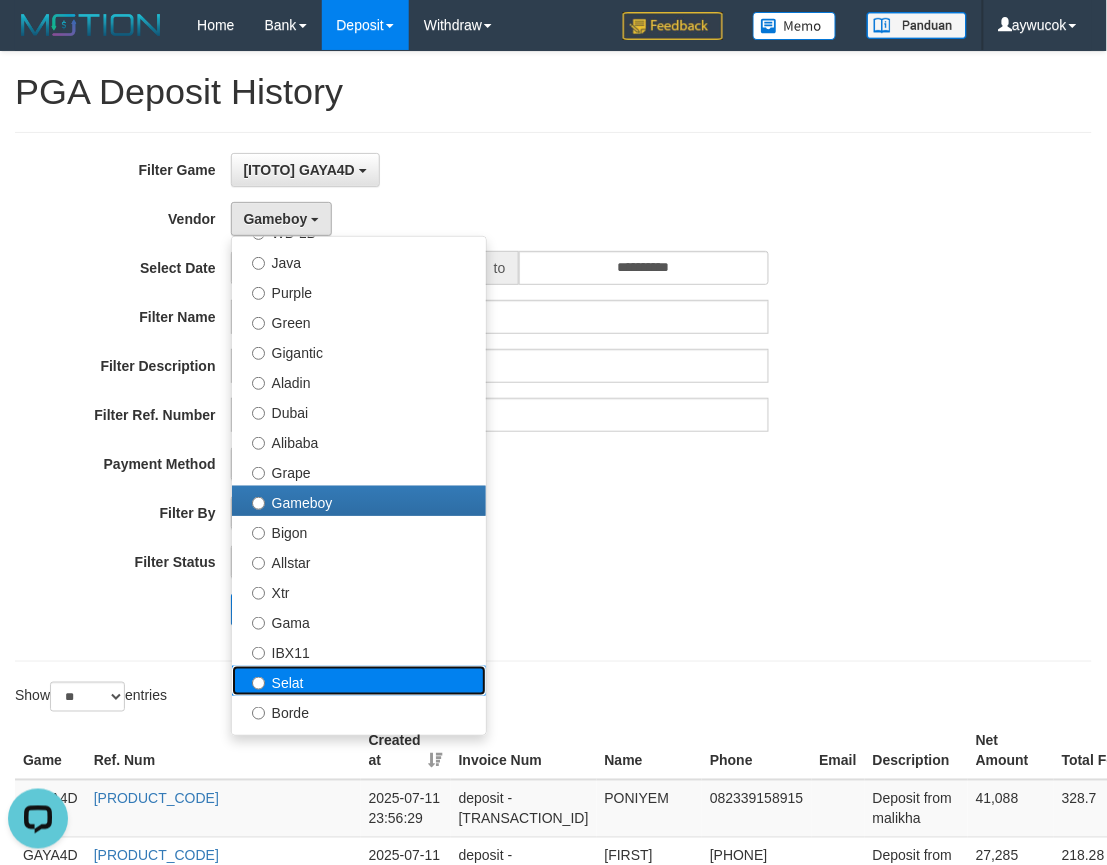 click on "Selat" at bounding box center (359, 681) 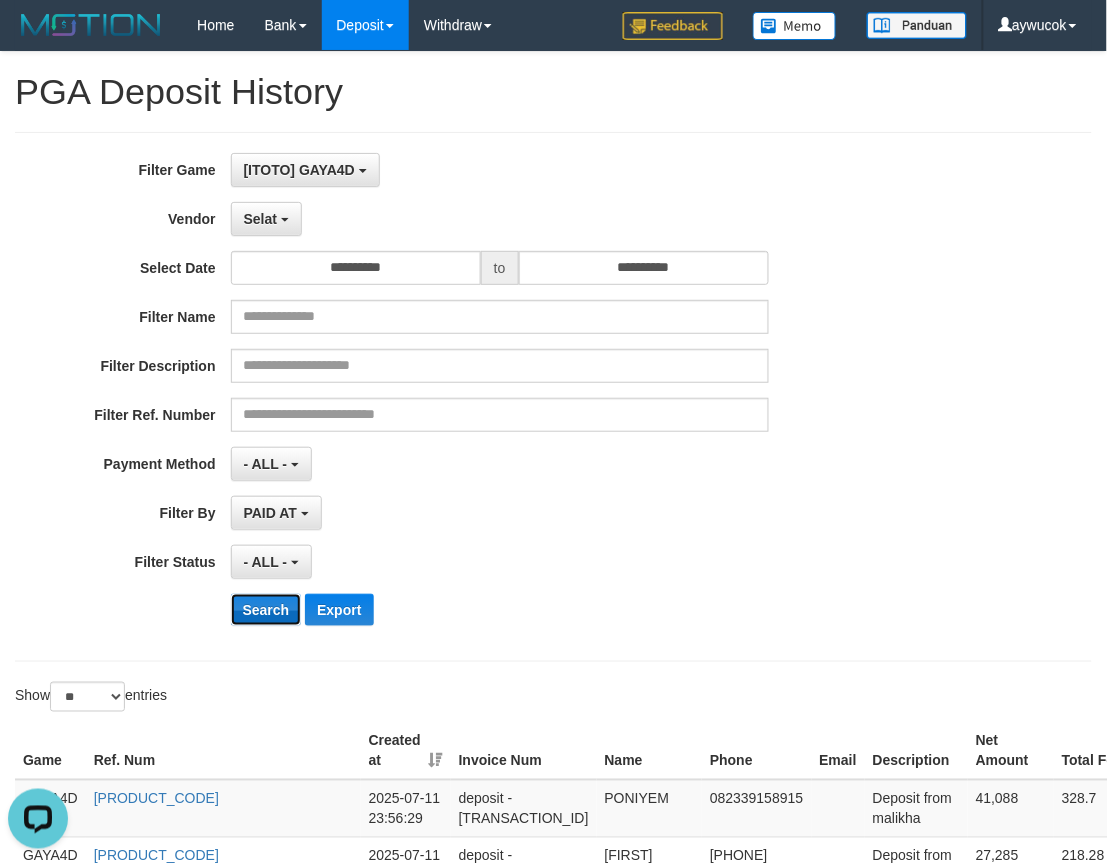 click on "Search" at bounding box center (266, 610) 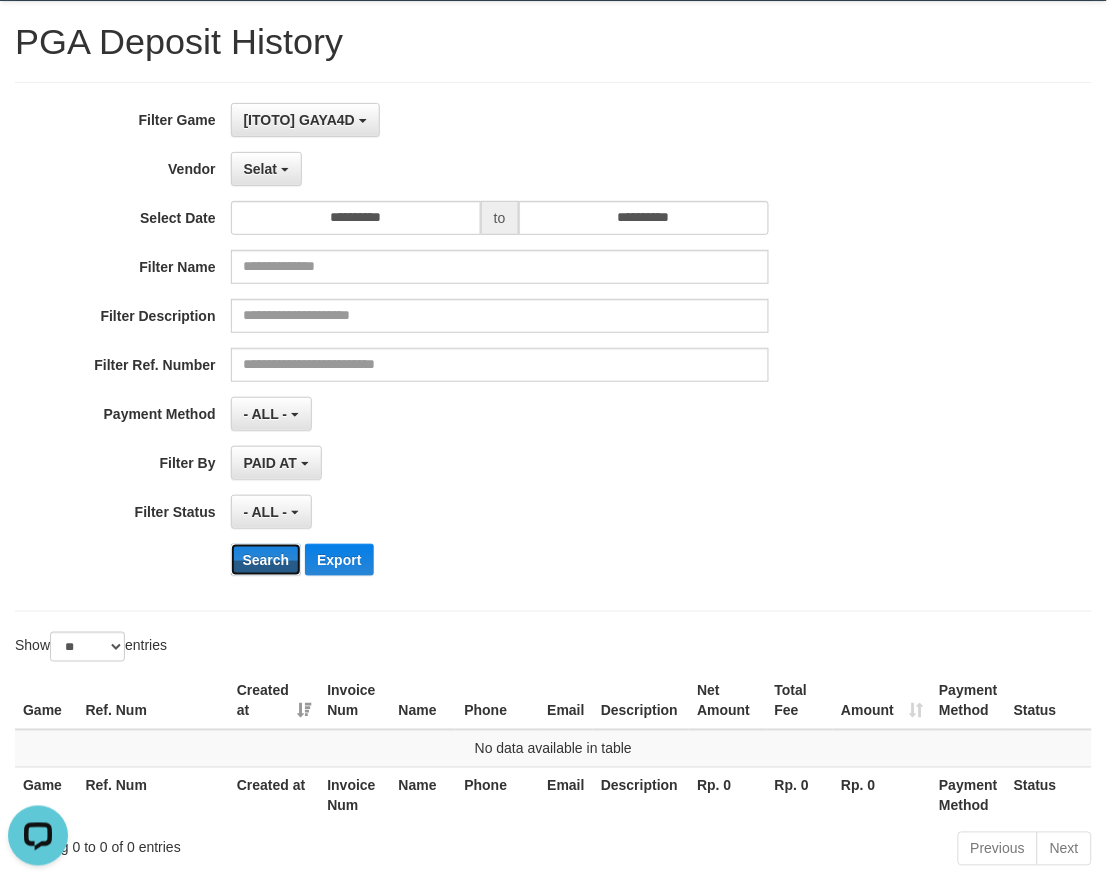 scroll, scrollTop: 0, scrollLeft: 0, axis: both 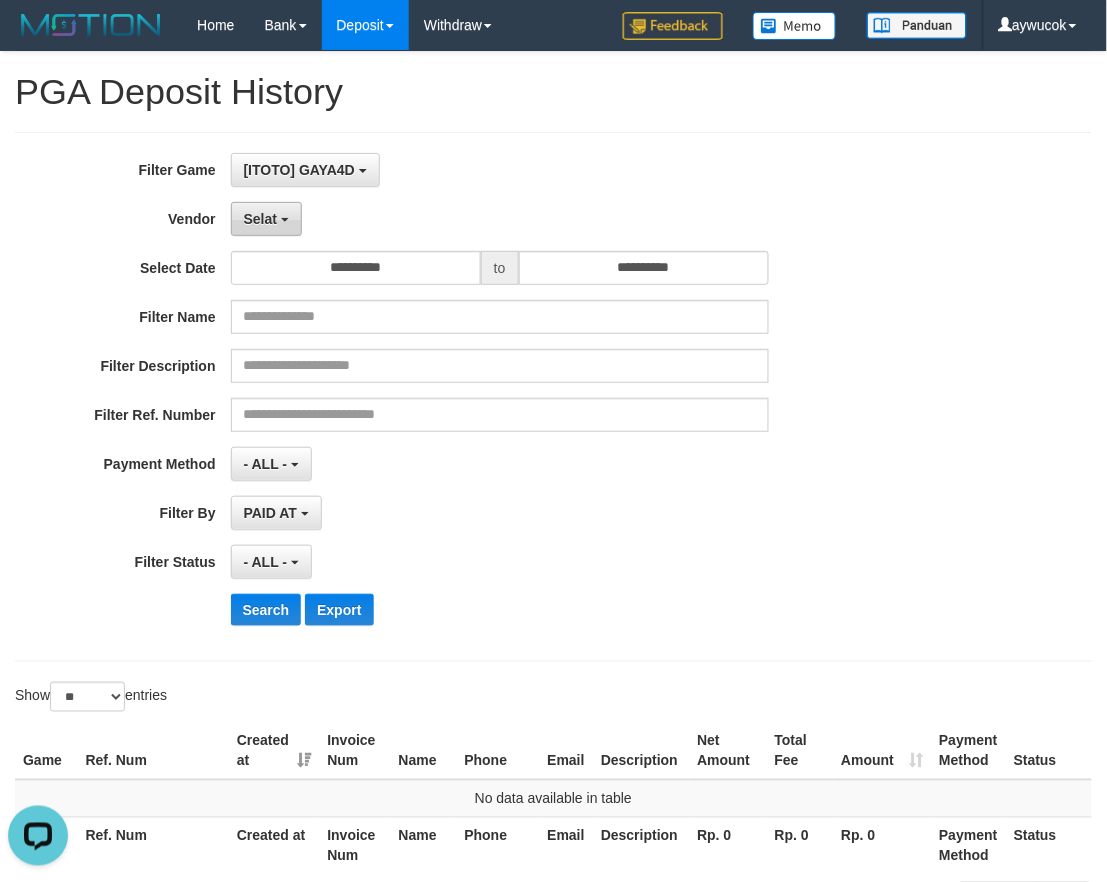 click on "Selat" at bounding box center (260, 219) 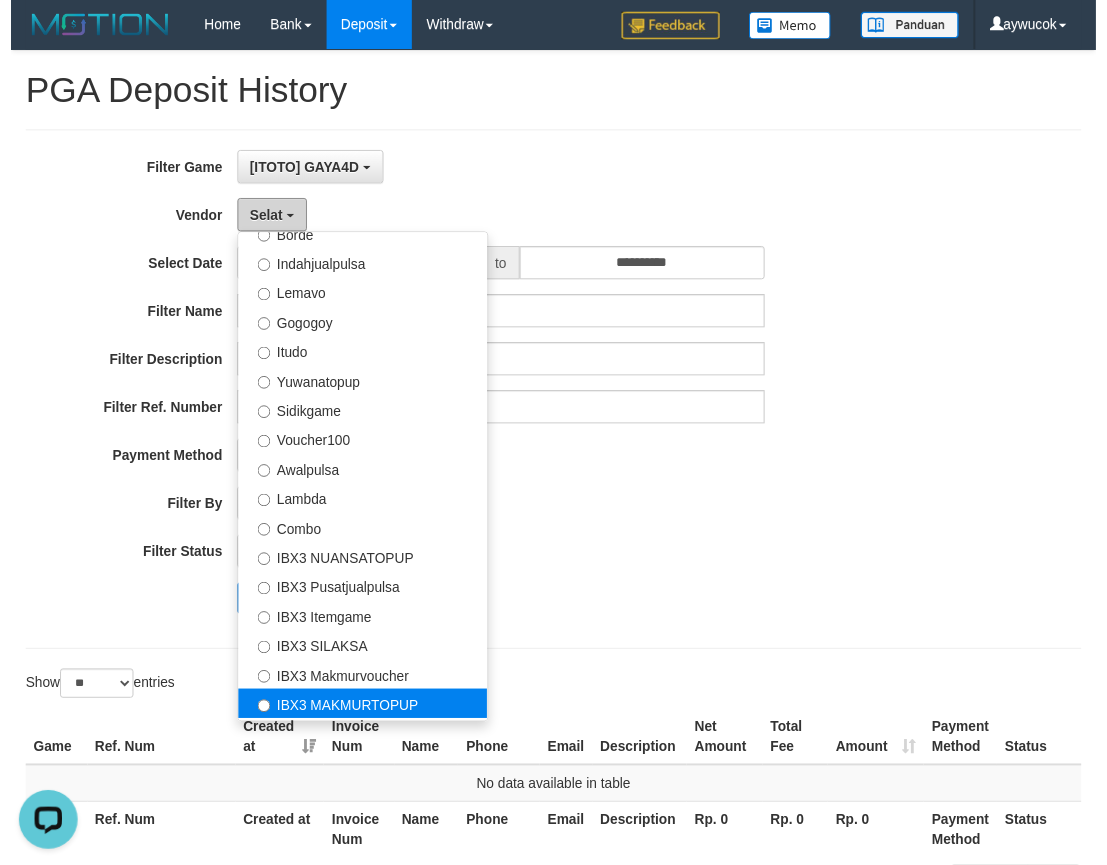 scroll, scrollTop: 684, scrollLeft: 0, axis: vertical 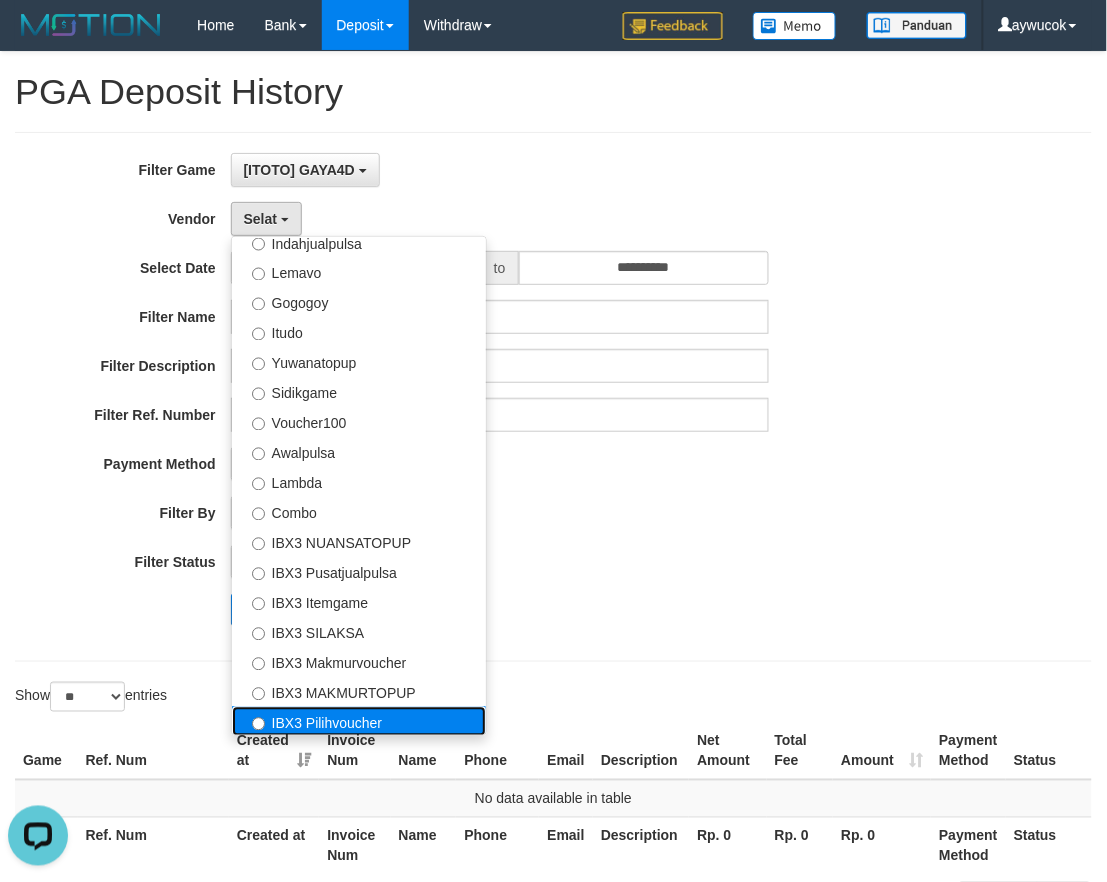 click on "IBX3 Pilihvoucher" at bounding box center [359, 722] 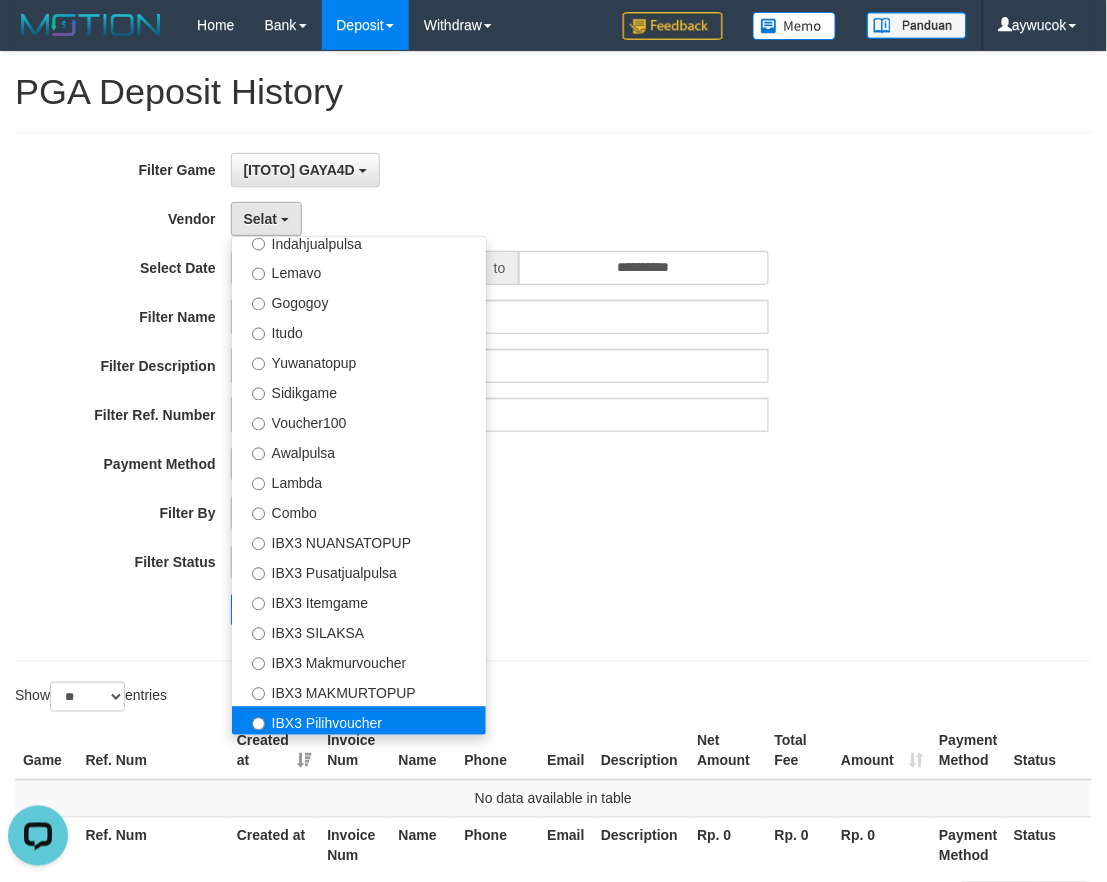 select on "**********" 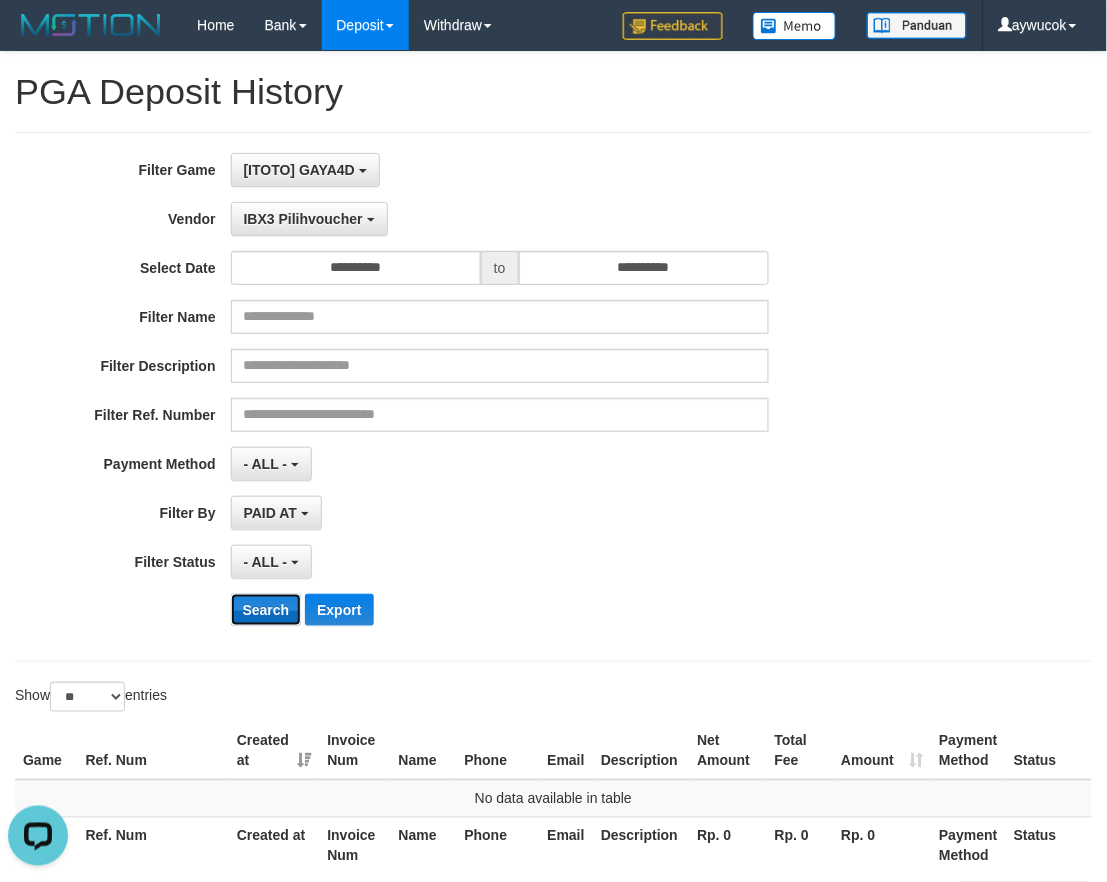 click on "Search" at bounding box center (266, 610) 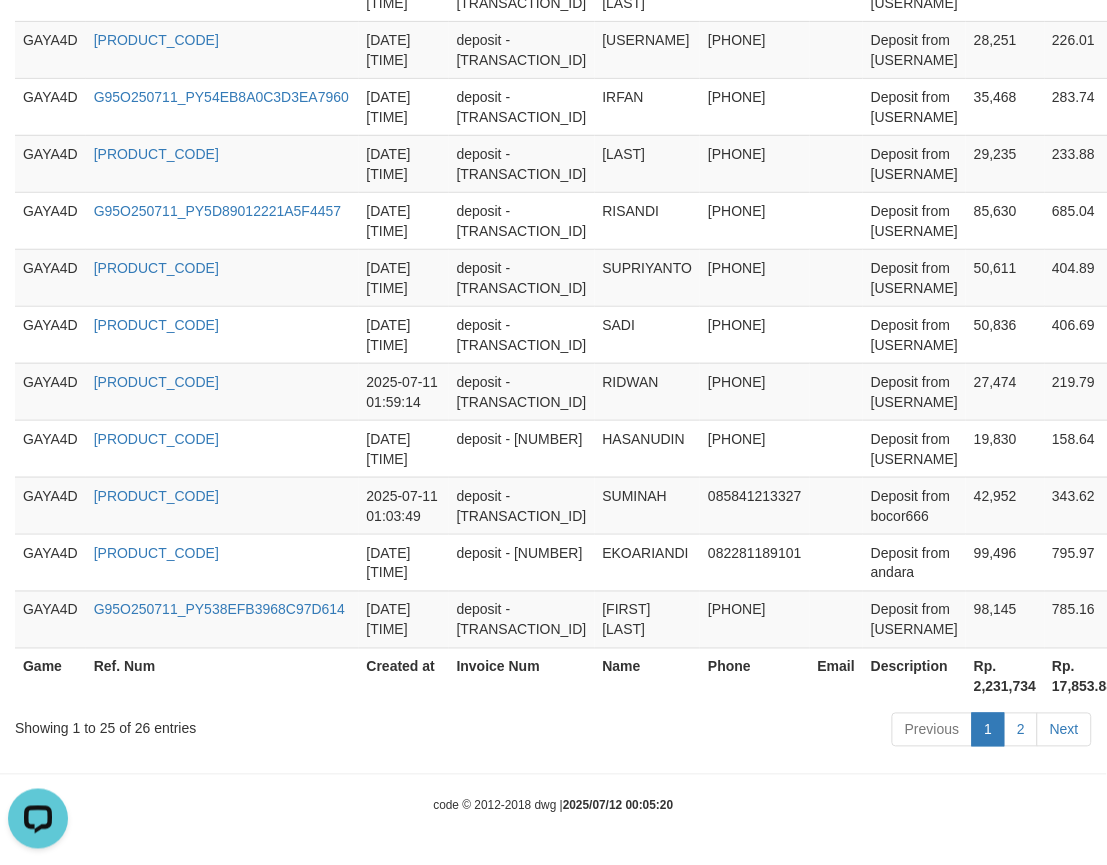 scroll, scrollTop: 1818, scrollLeft: 0, axis: vertical 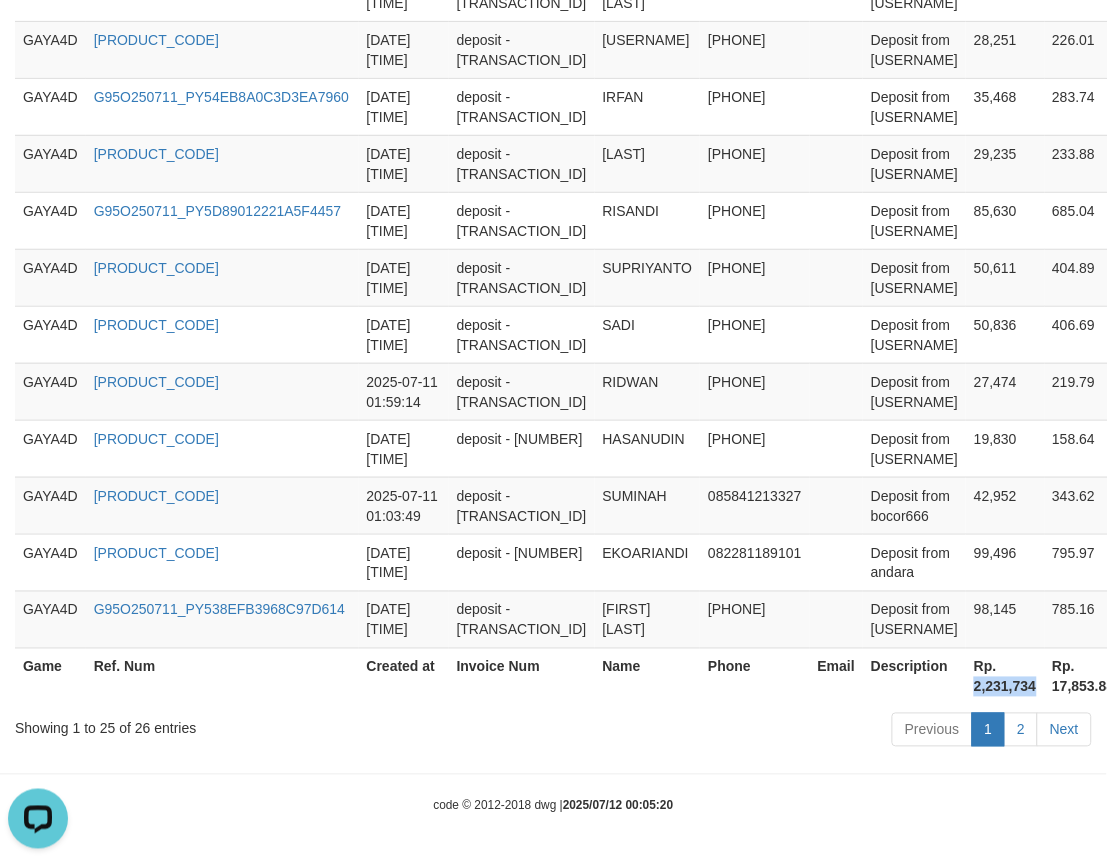 copy on "2,231,734" 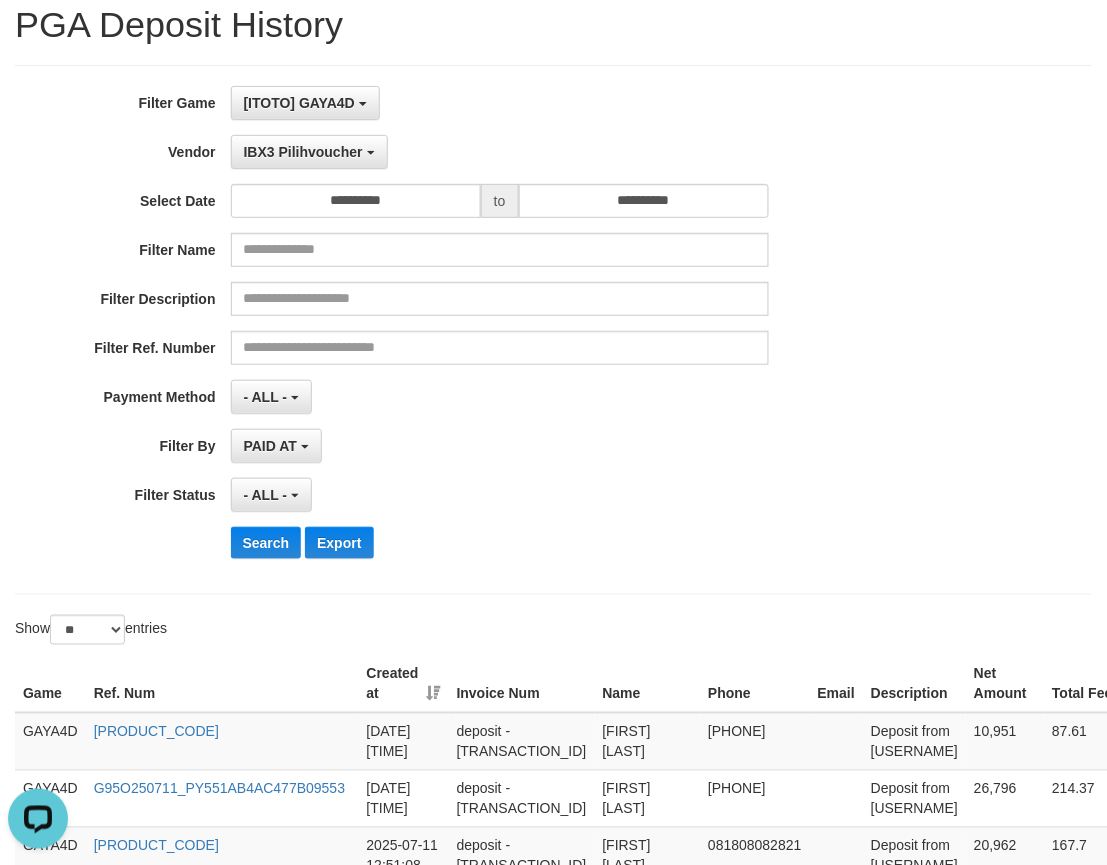 scroll, scrollTop: 0, scrollLeft: 0, axis: both 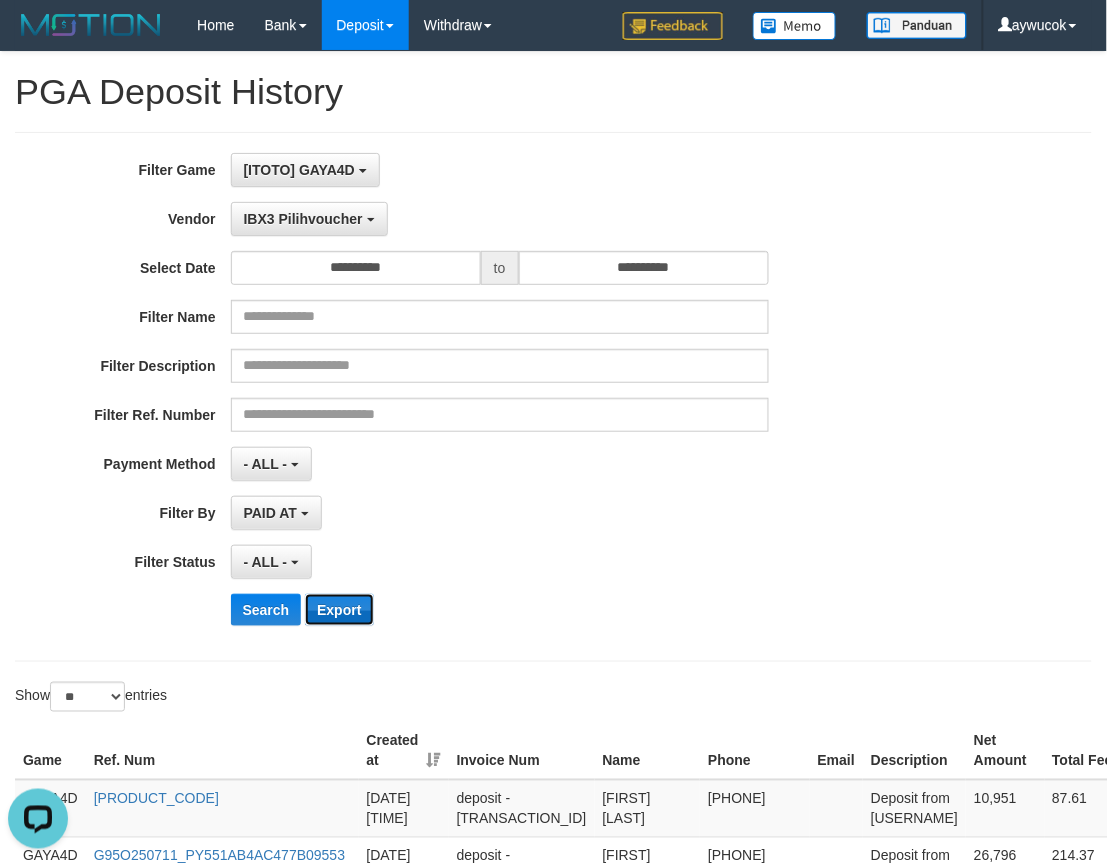 click on "Export" at bounding box center [339, 610] 